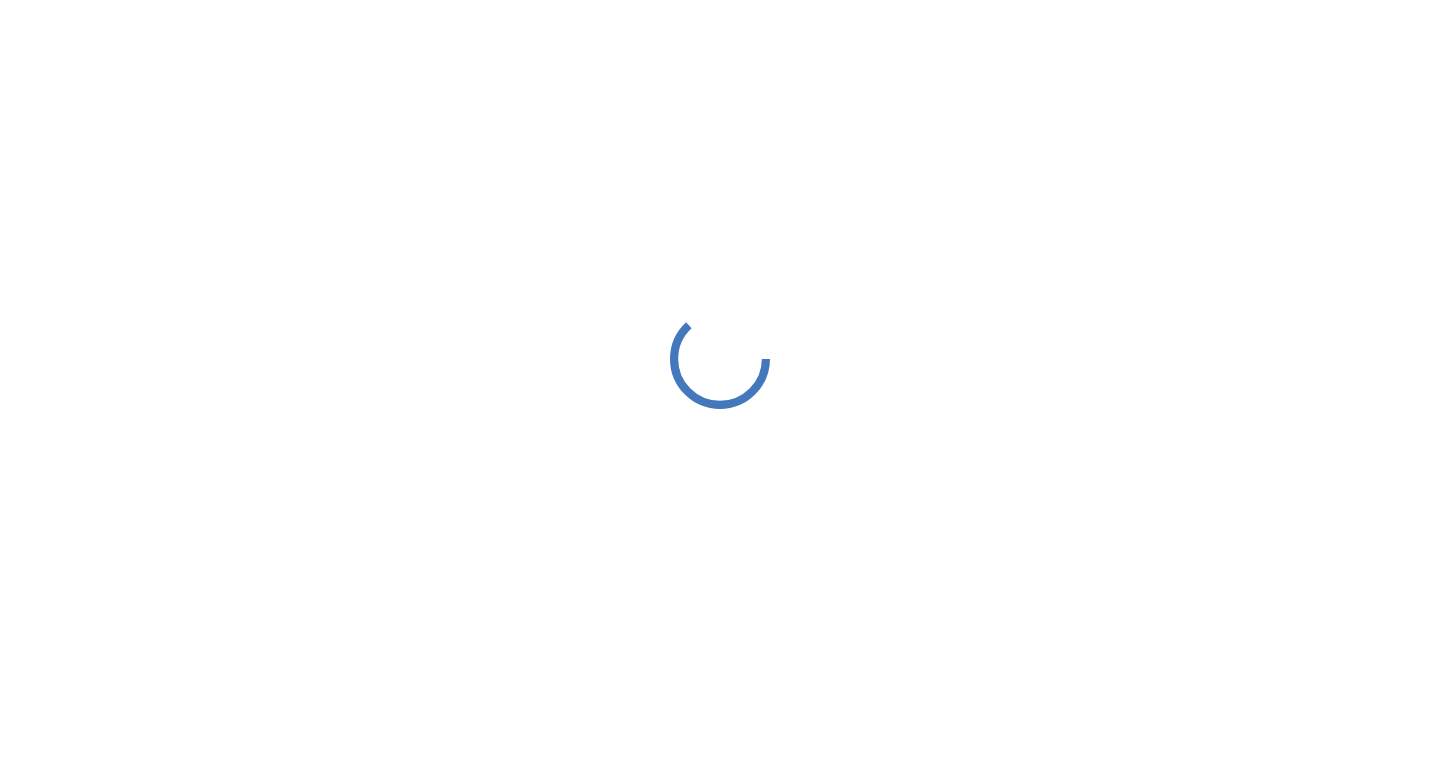 scroll, scrollTop: 0, scrollLeft: 0, axis: both 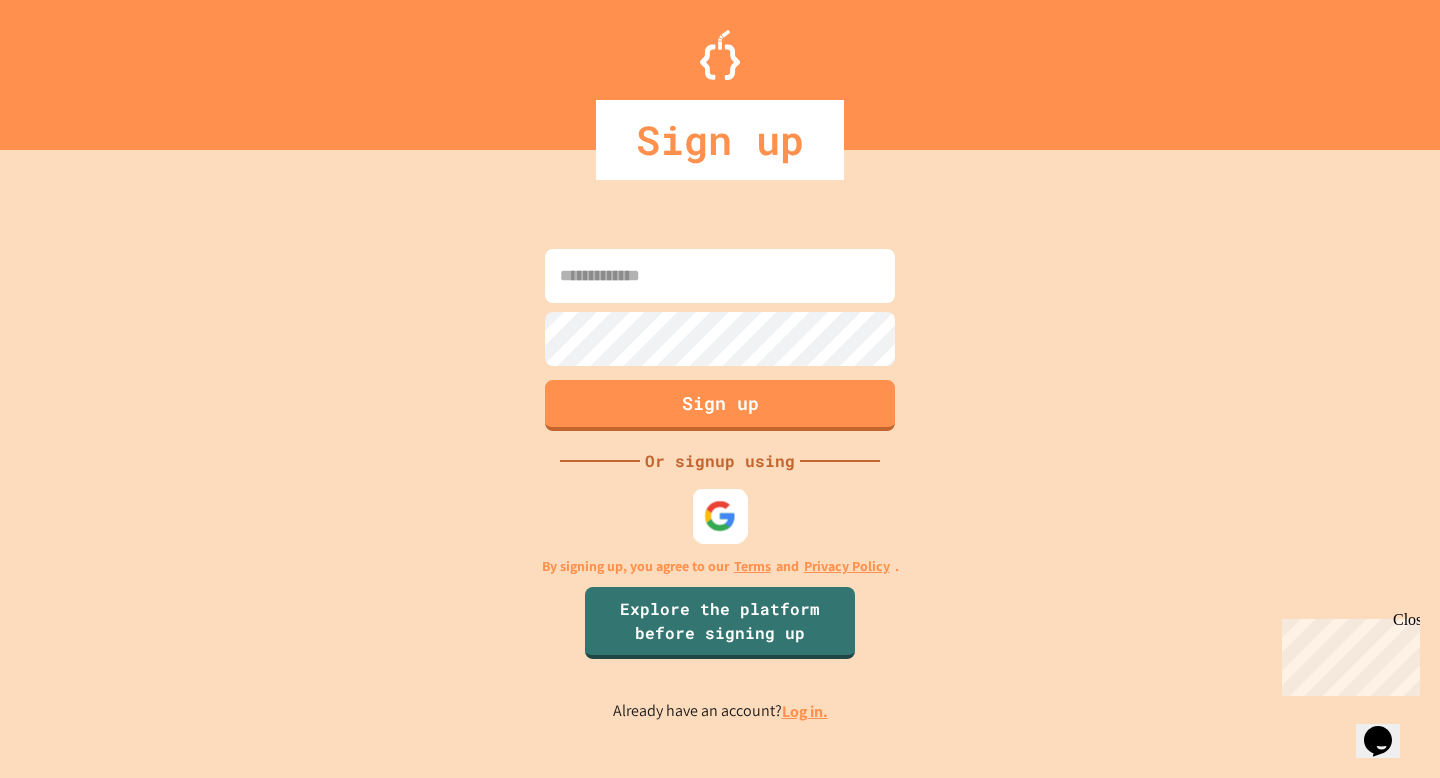 click at bounding box center [720, 516] 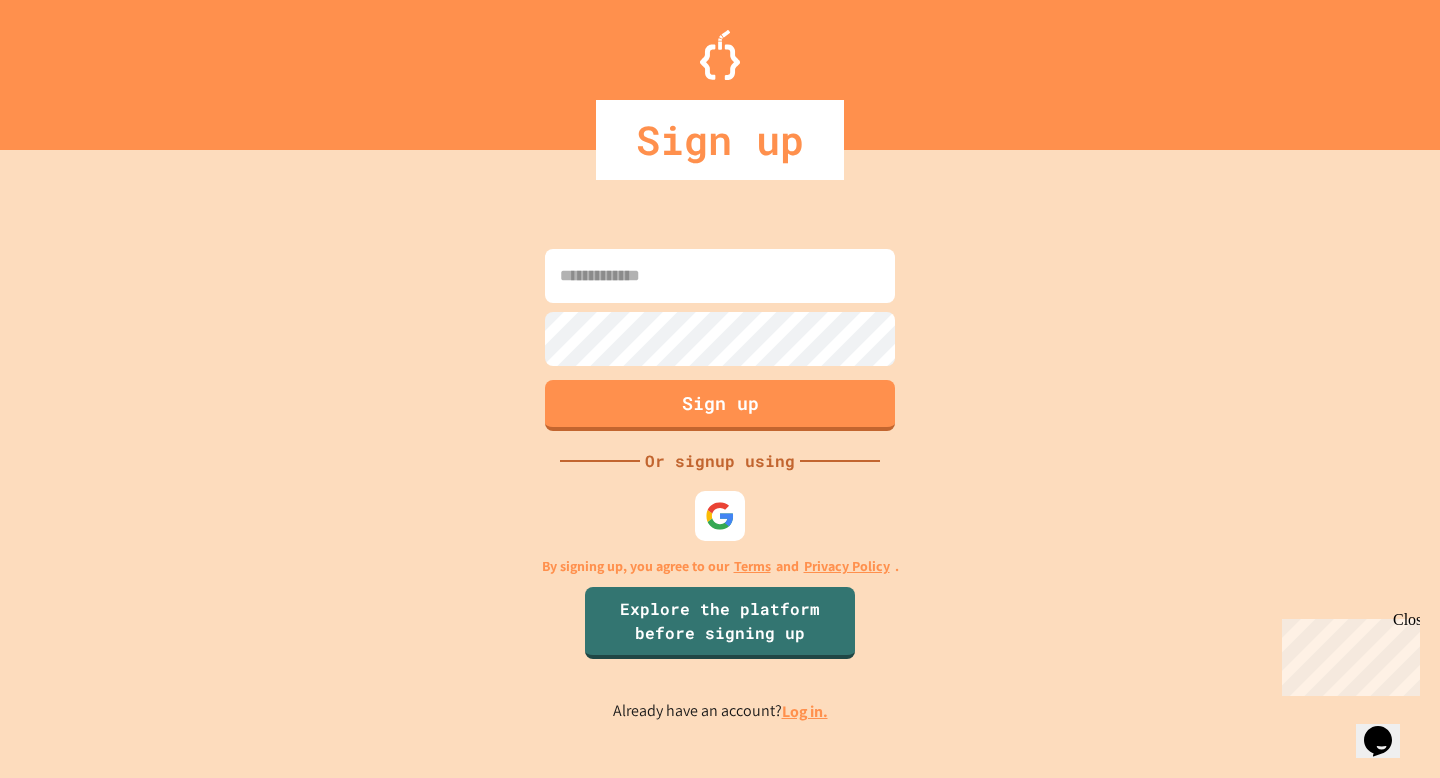 click on "Sign up Or signup using By signing up, you agree to our   Terms   and   Privacy Policy . Explore the platform before signing up Already have an account?  Log in." at bounding box center (720, 484) 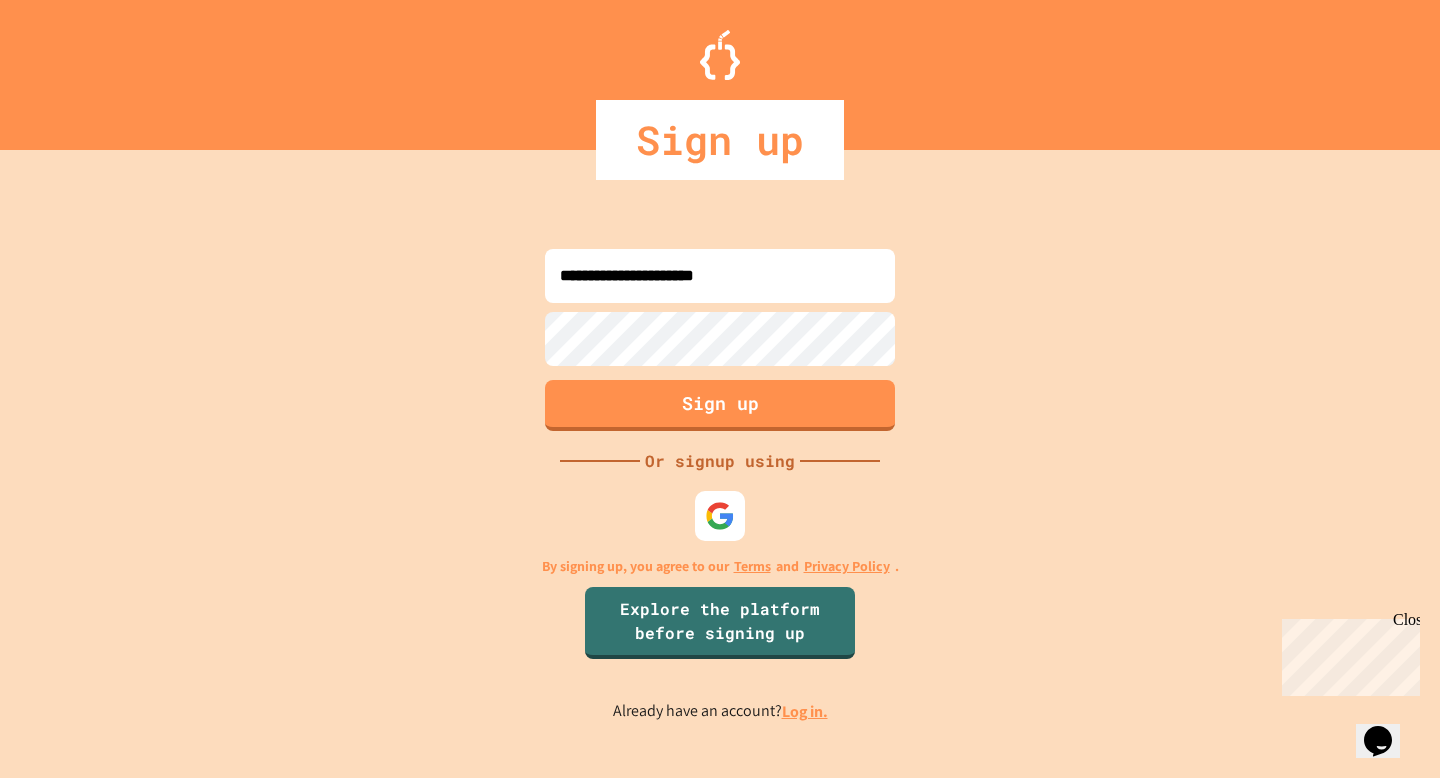 type on "**********" 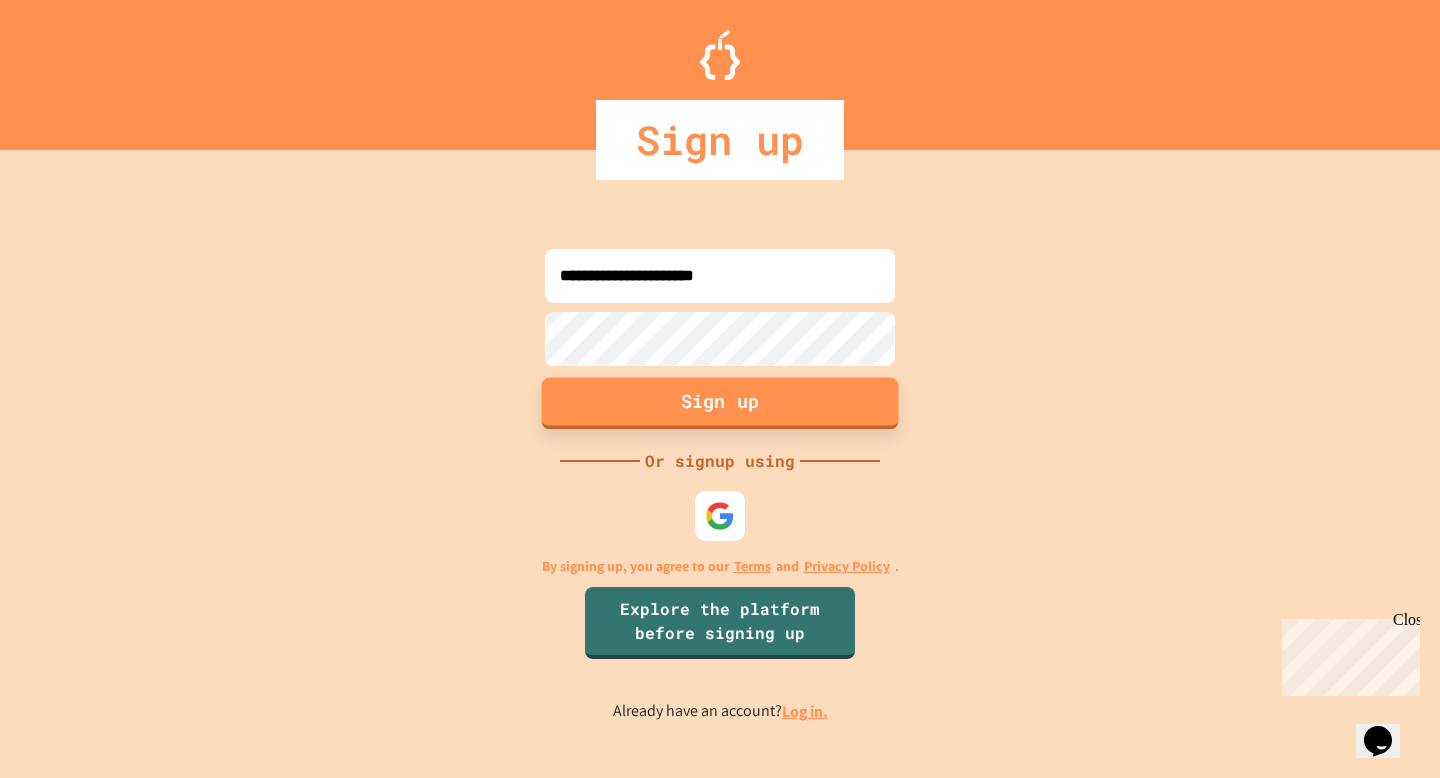 click on "Sign up" at bounding box center (720, 403) 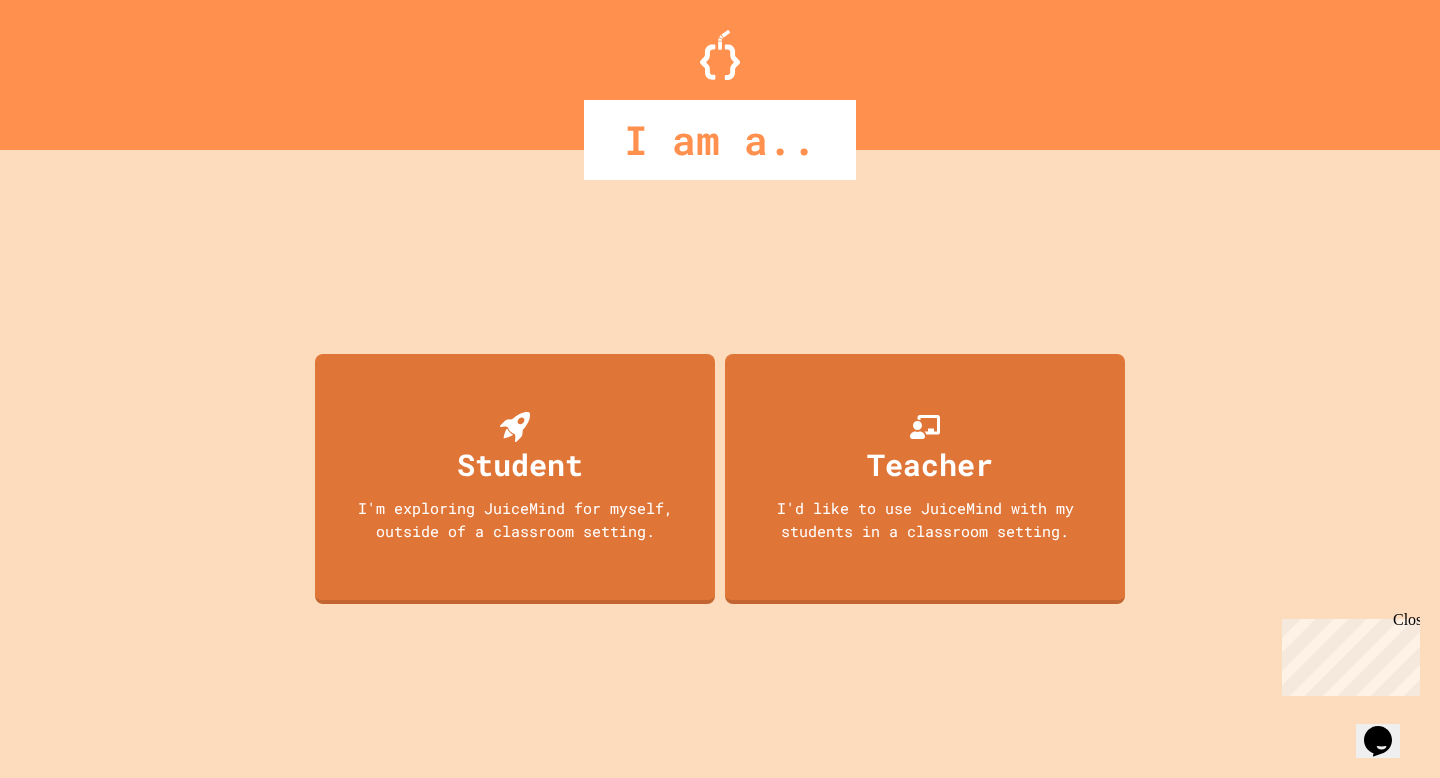 click on "Student I'm exploring JuiceMind for myself, outside of a classroom setting." at bounding box center [515, 479] 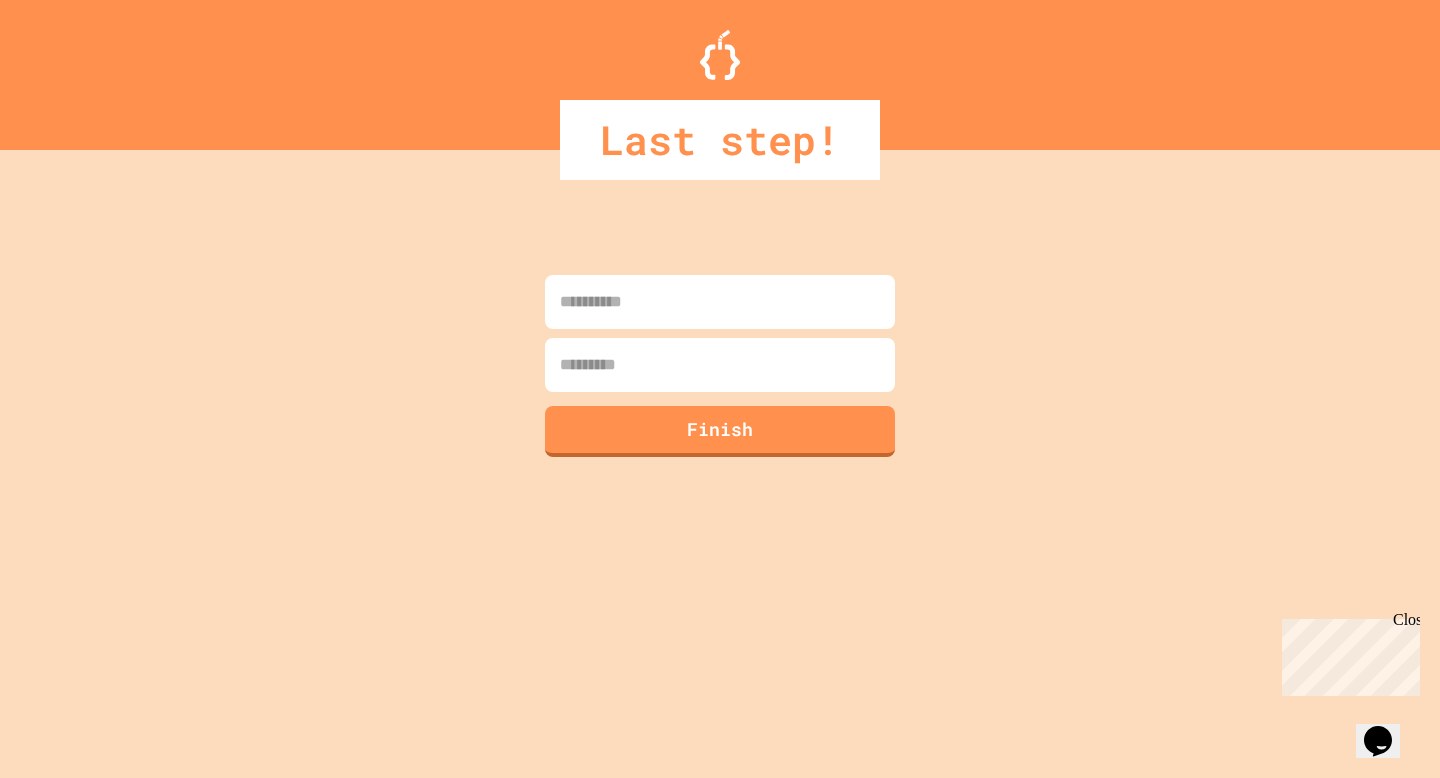 click at bounding box center [720, 302] 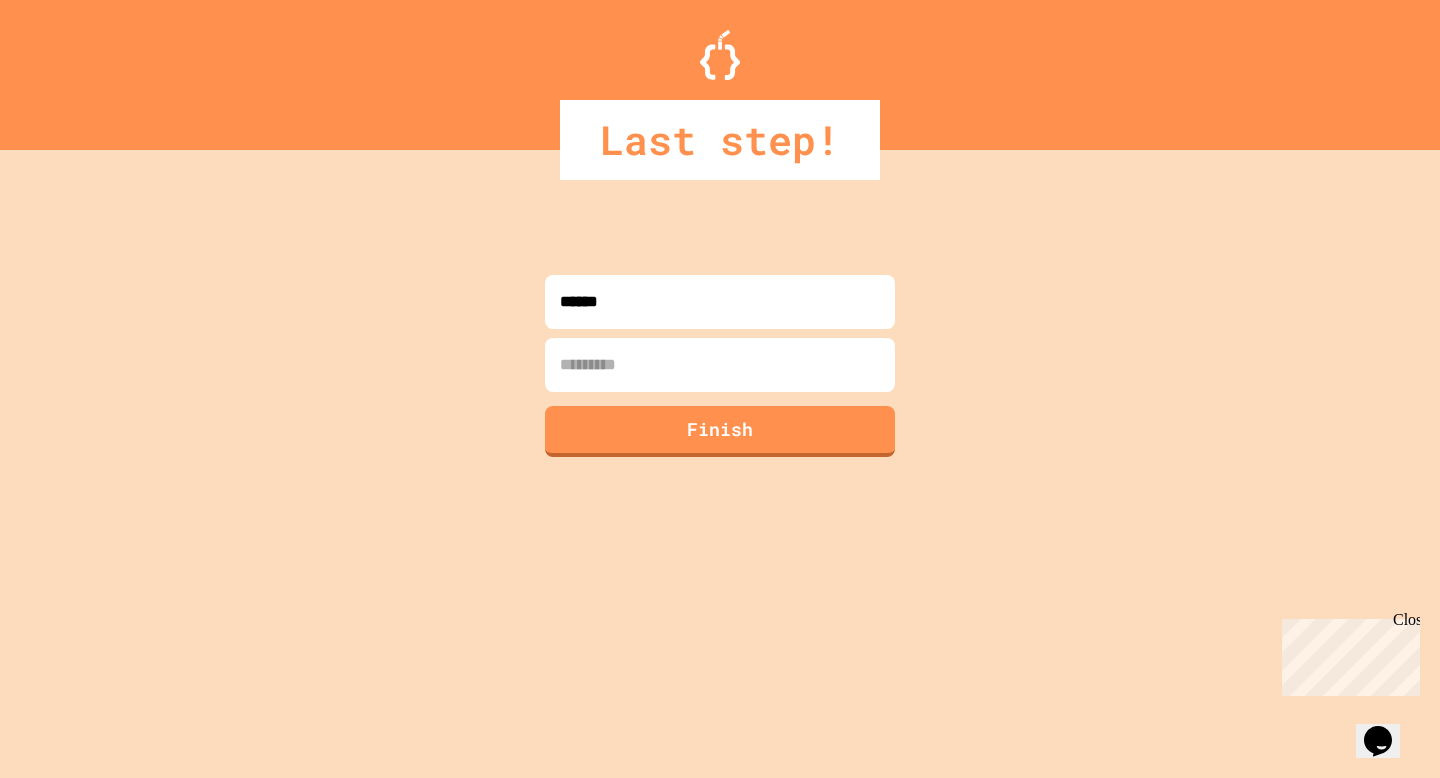 type on "******" 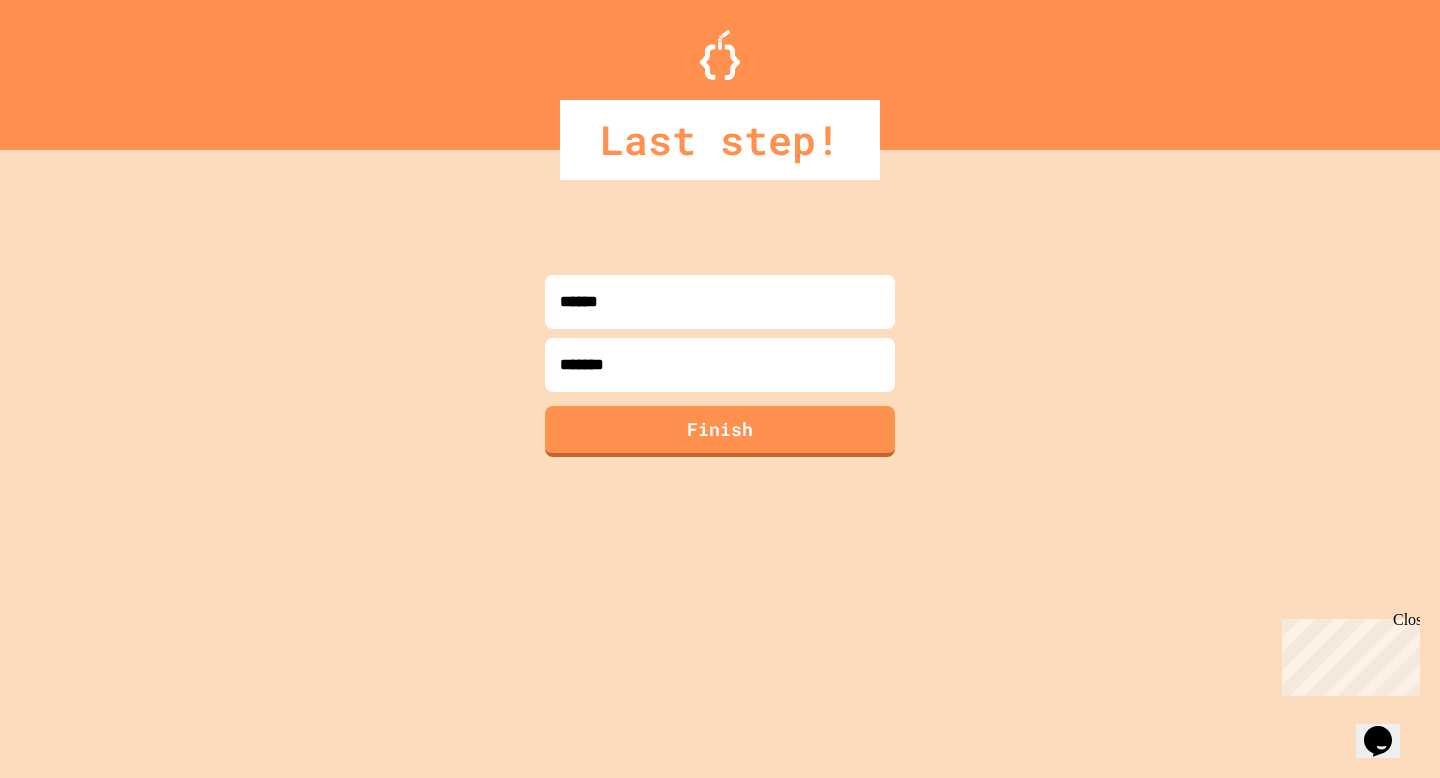 type on "*******" 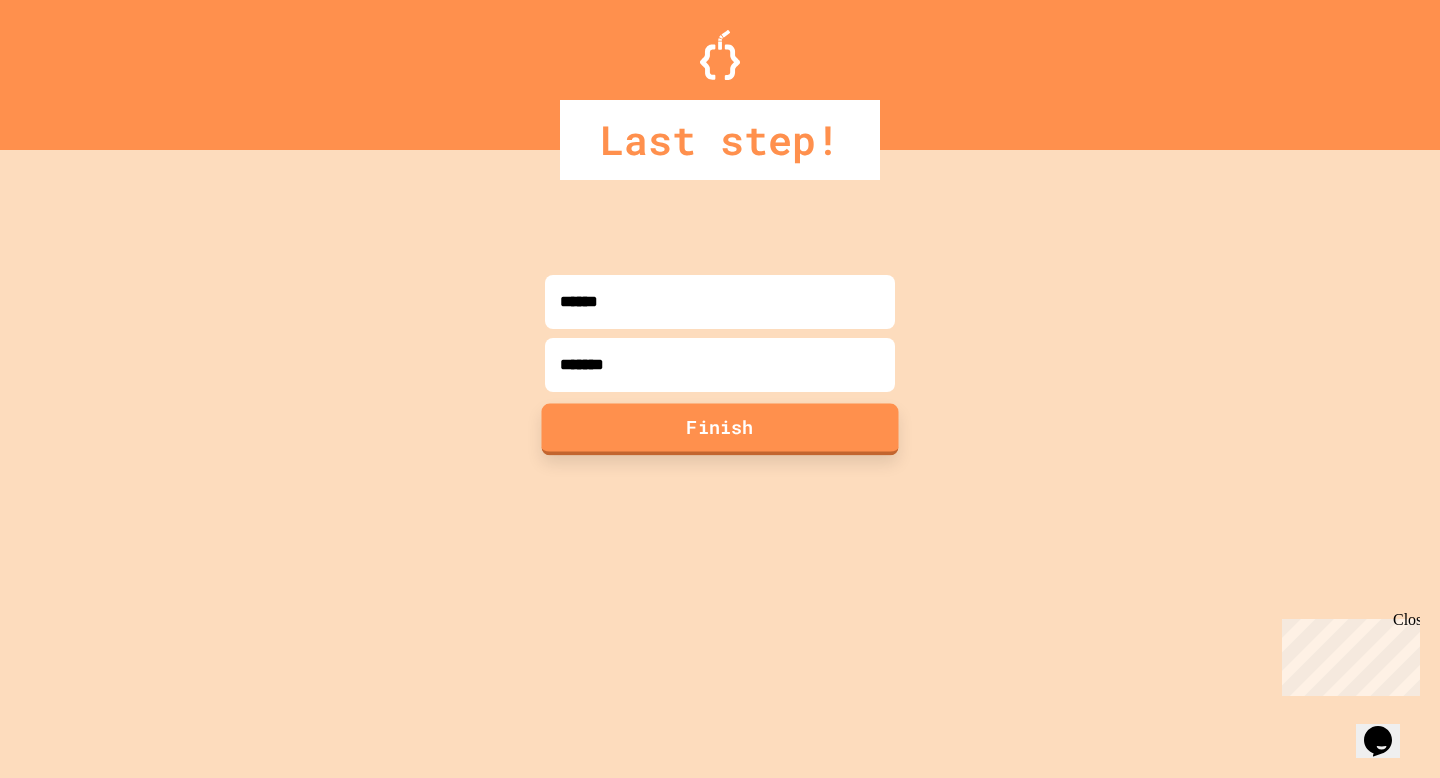 click on "Finish" at bounding box center (720, 429) 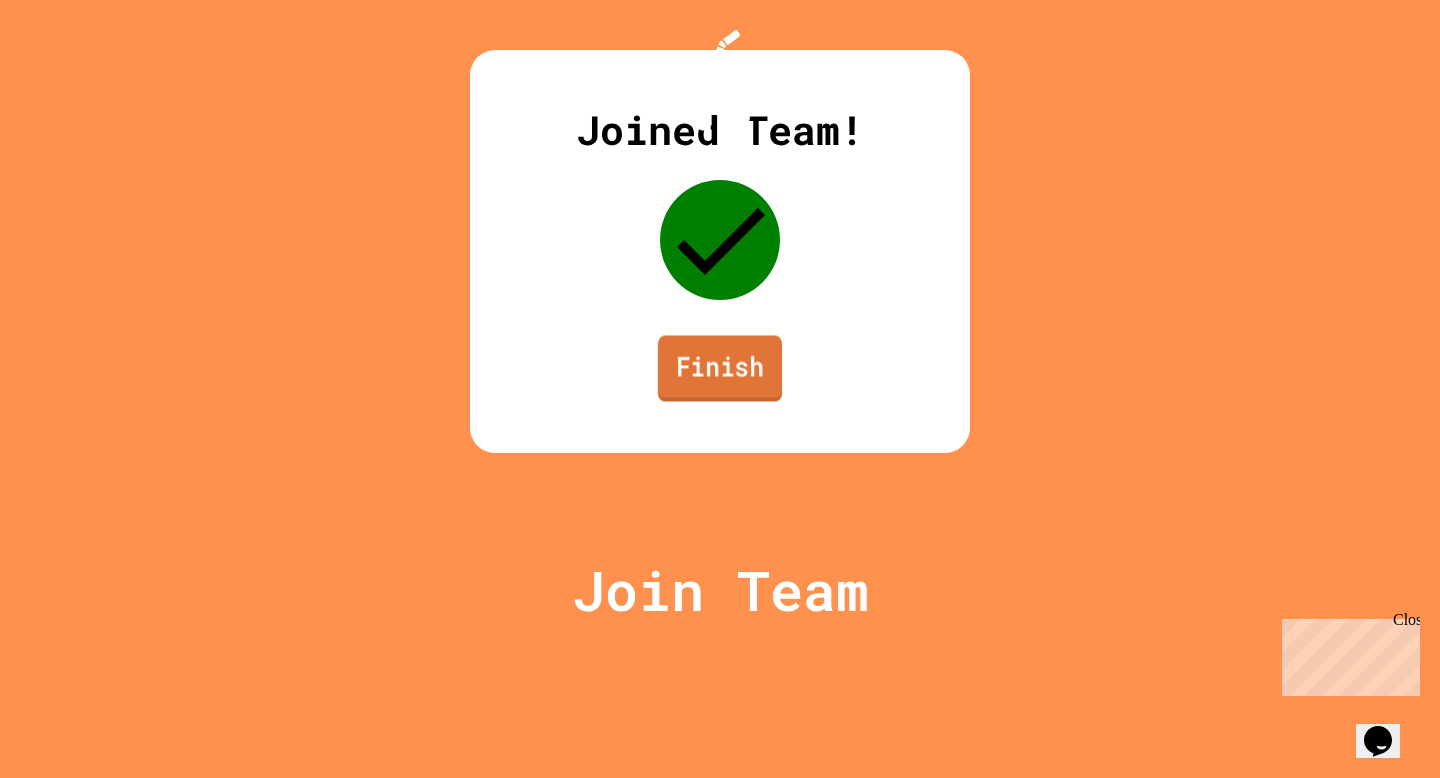 click on "Finish" at bounding box center (720, 368) 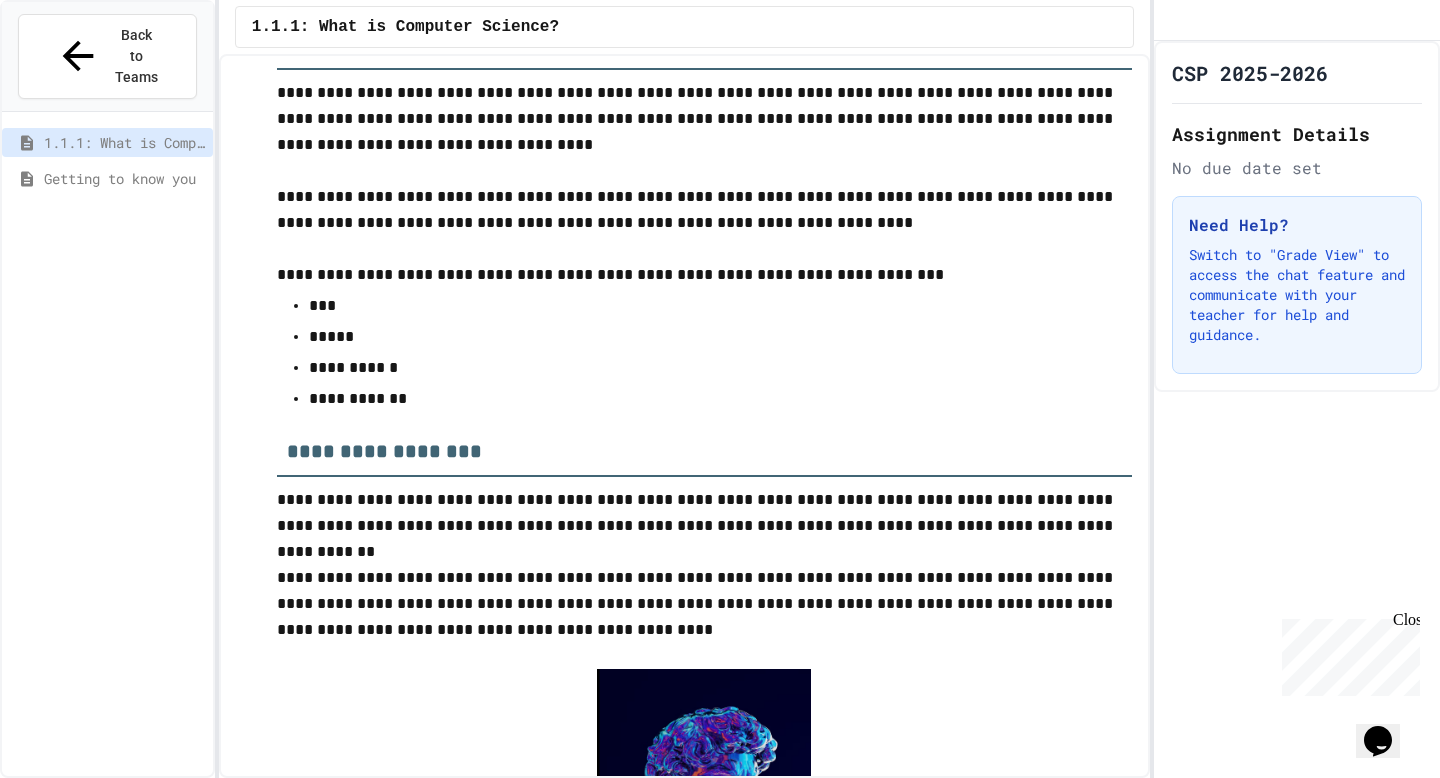 scroll, scrollTop: 329, scrollLeft: 0, axis: vertical 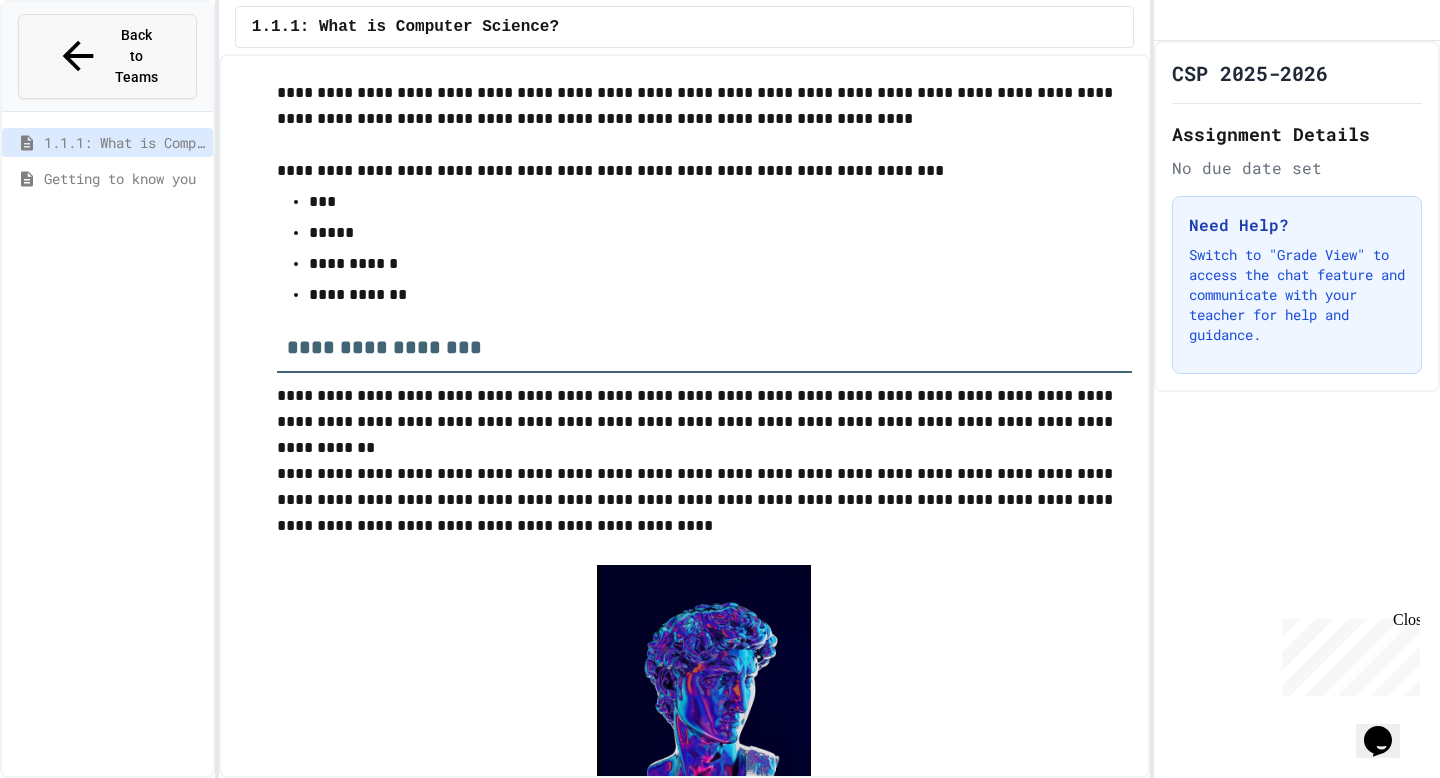 click on "Back to Teams" at bounding box center (136, 56) 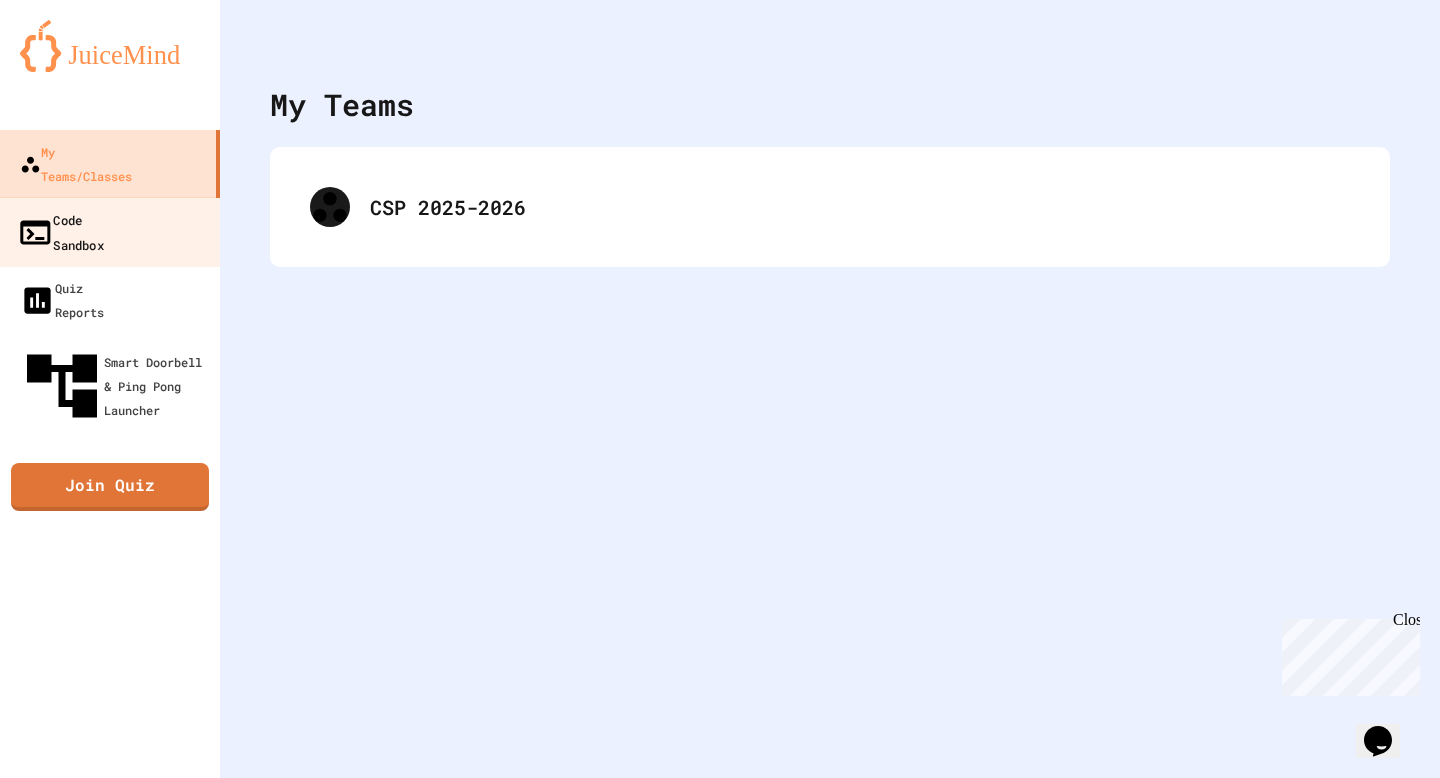 click on "Code Sandbox" at bounding box center [110, 232] 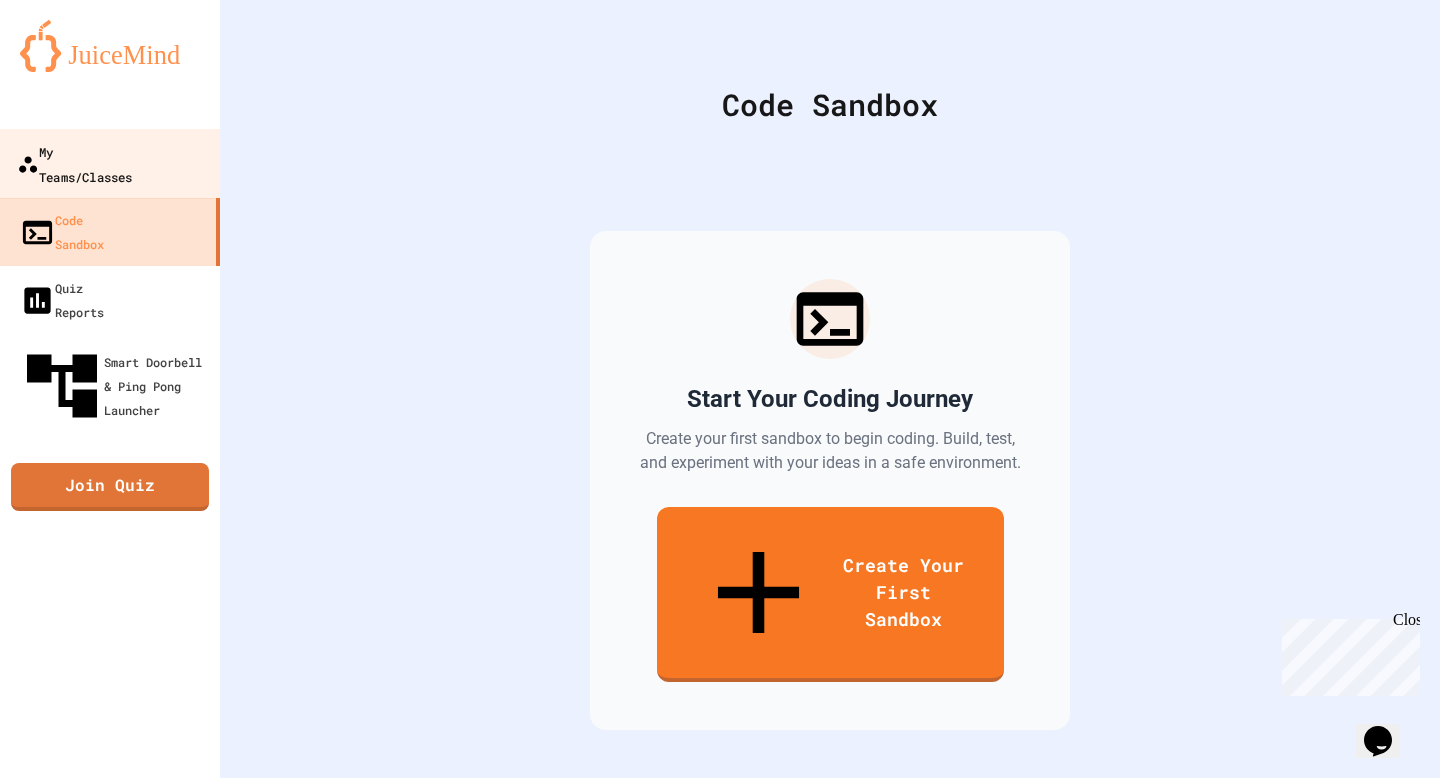click on "My Teams/Classes" at bounding box center (74, 163) 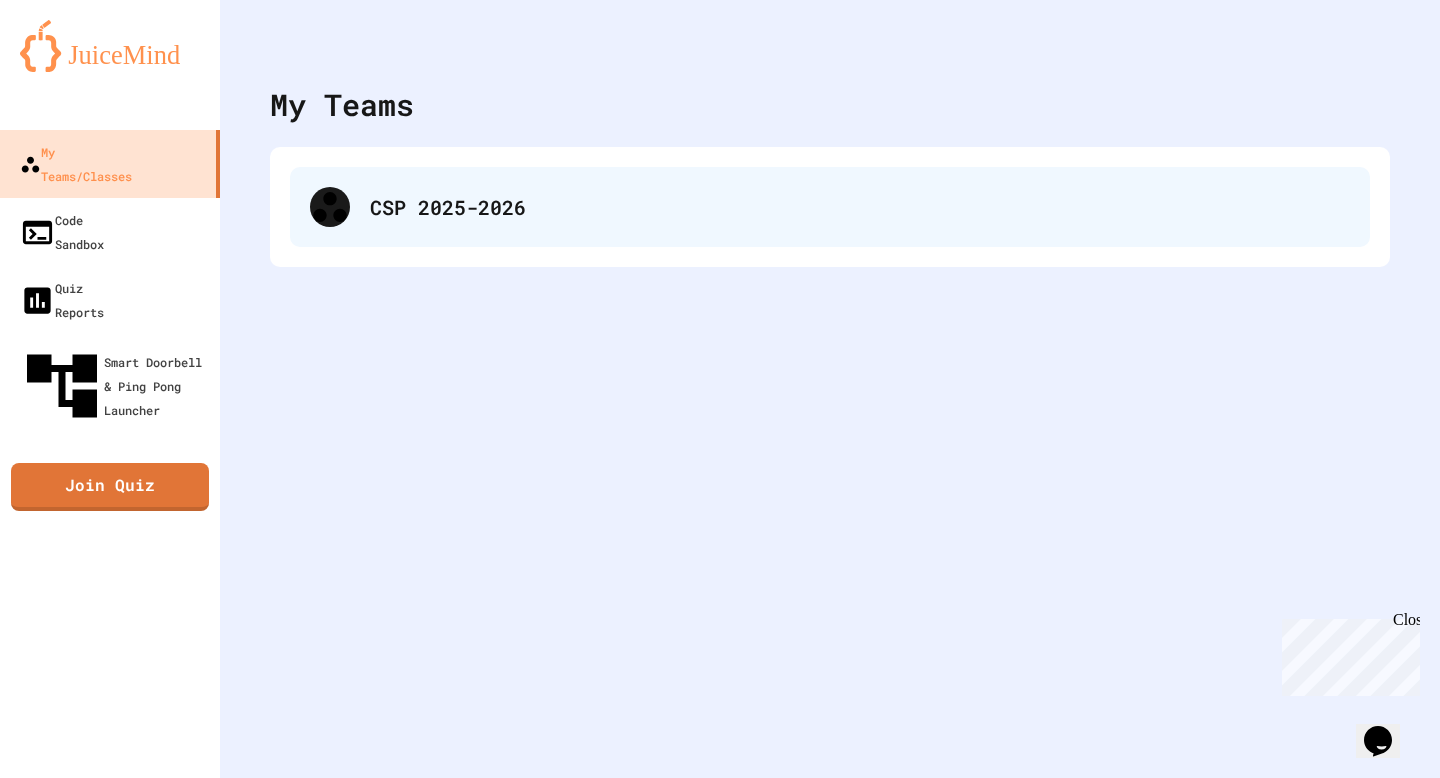 click on "CSP 2025-2026" at bounding box center (860, 207) 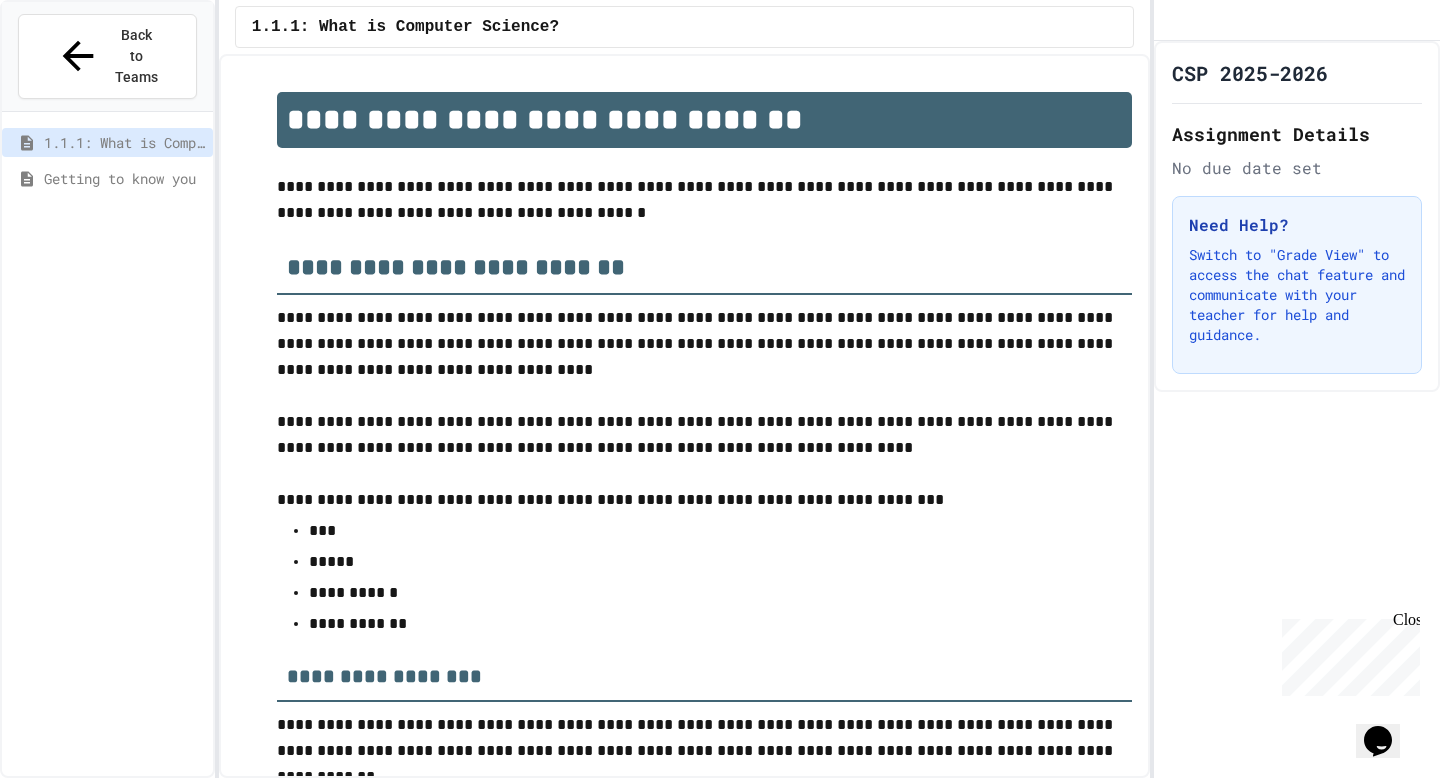 scroll, scrollTop: 3166, scrollLeft: 0, axis: vertical 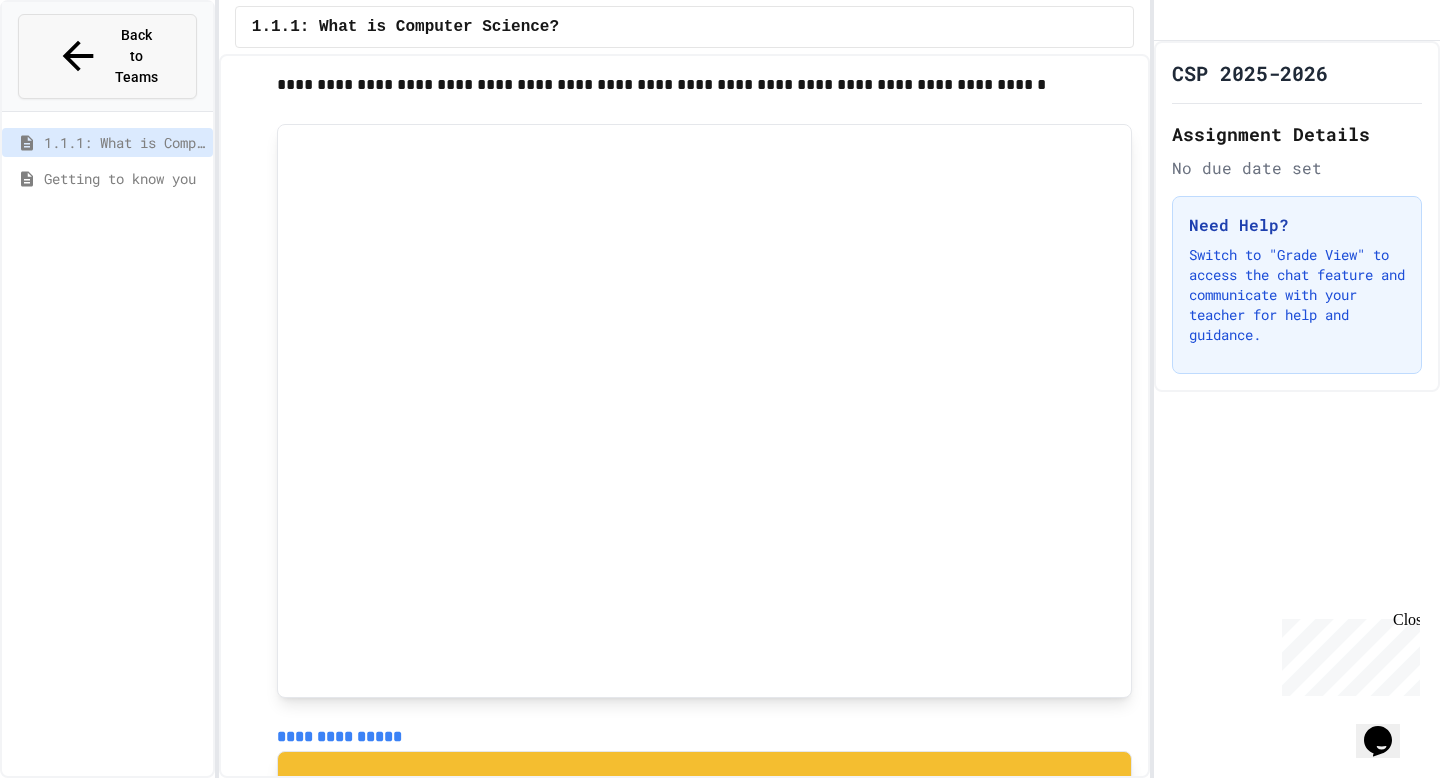 click on "Back to Teams" at bounding box center [107, 56] 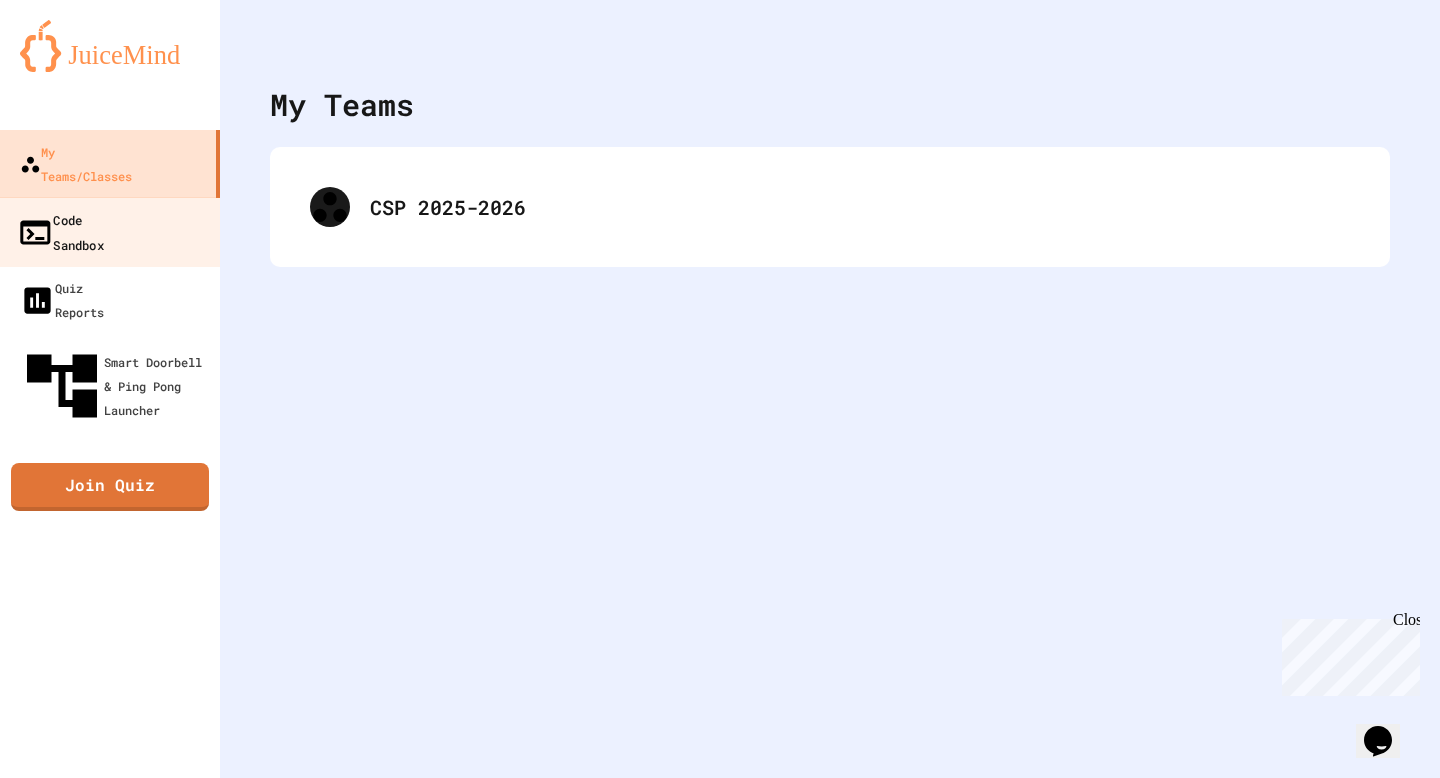 click on "Code Sandbox" at bounding box center [60, 231] 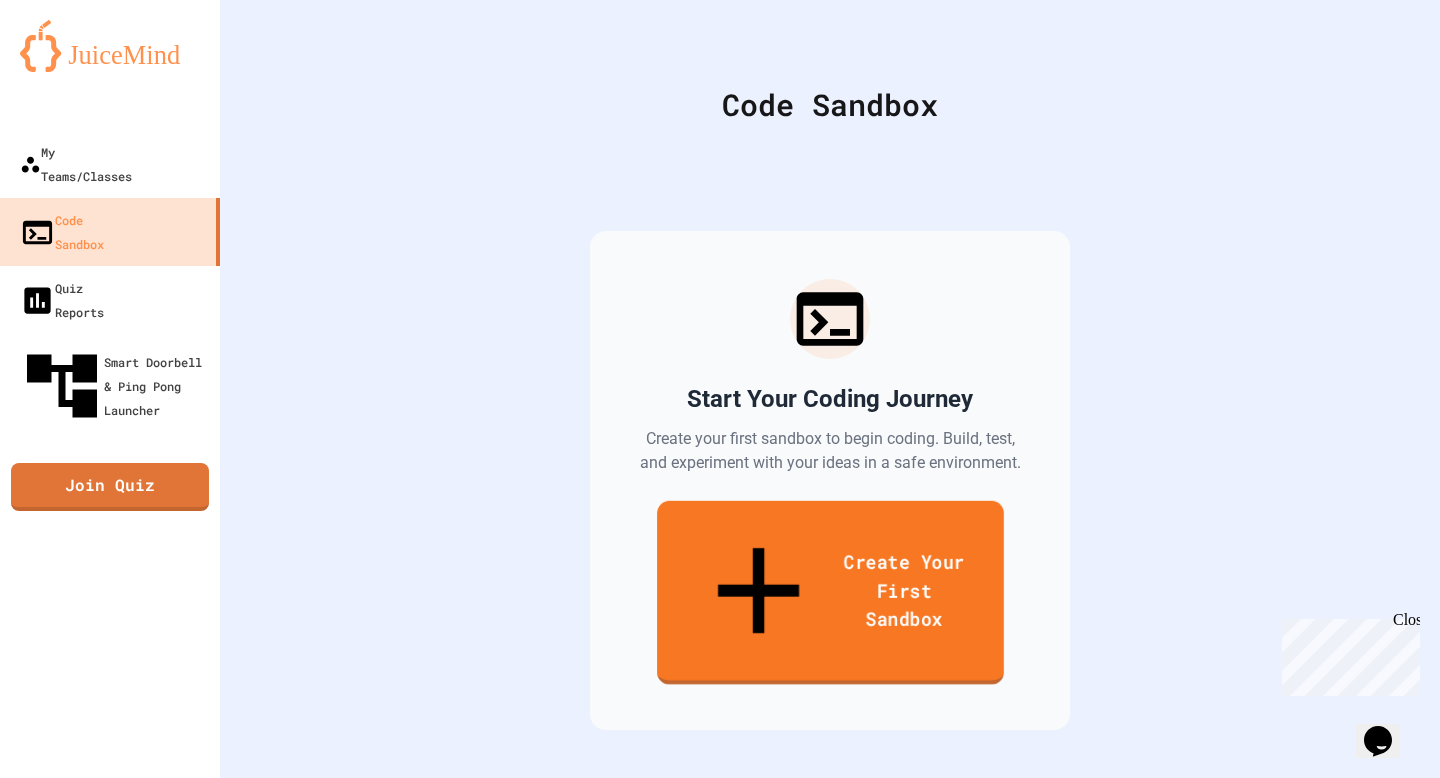 click on "Create Your First Sandbox" at bounding box center [830, 593] 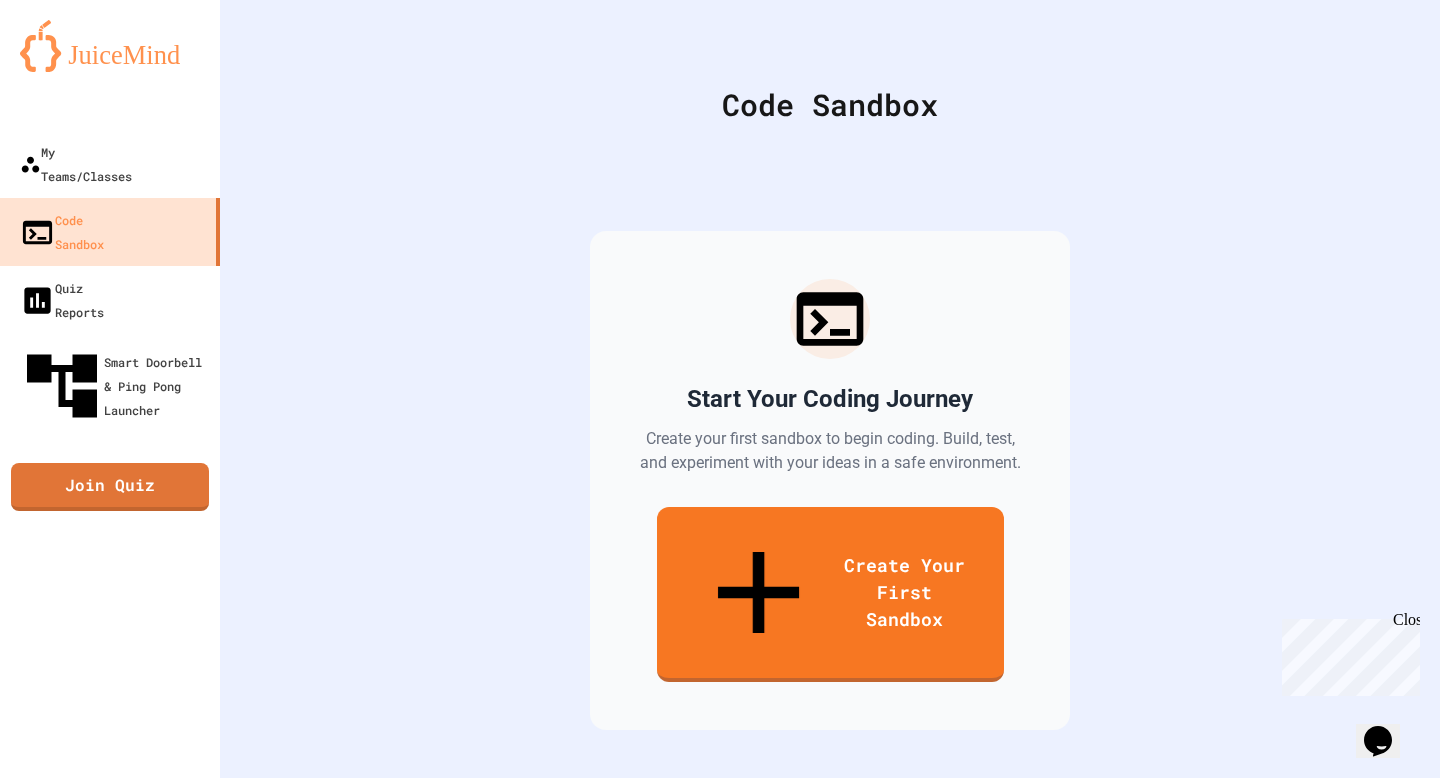 click at bounding box center (720, 875) 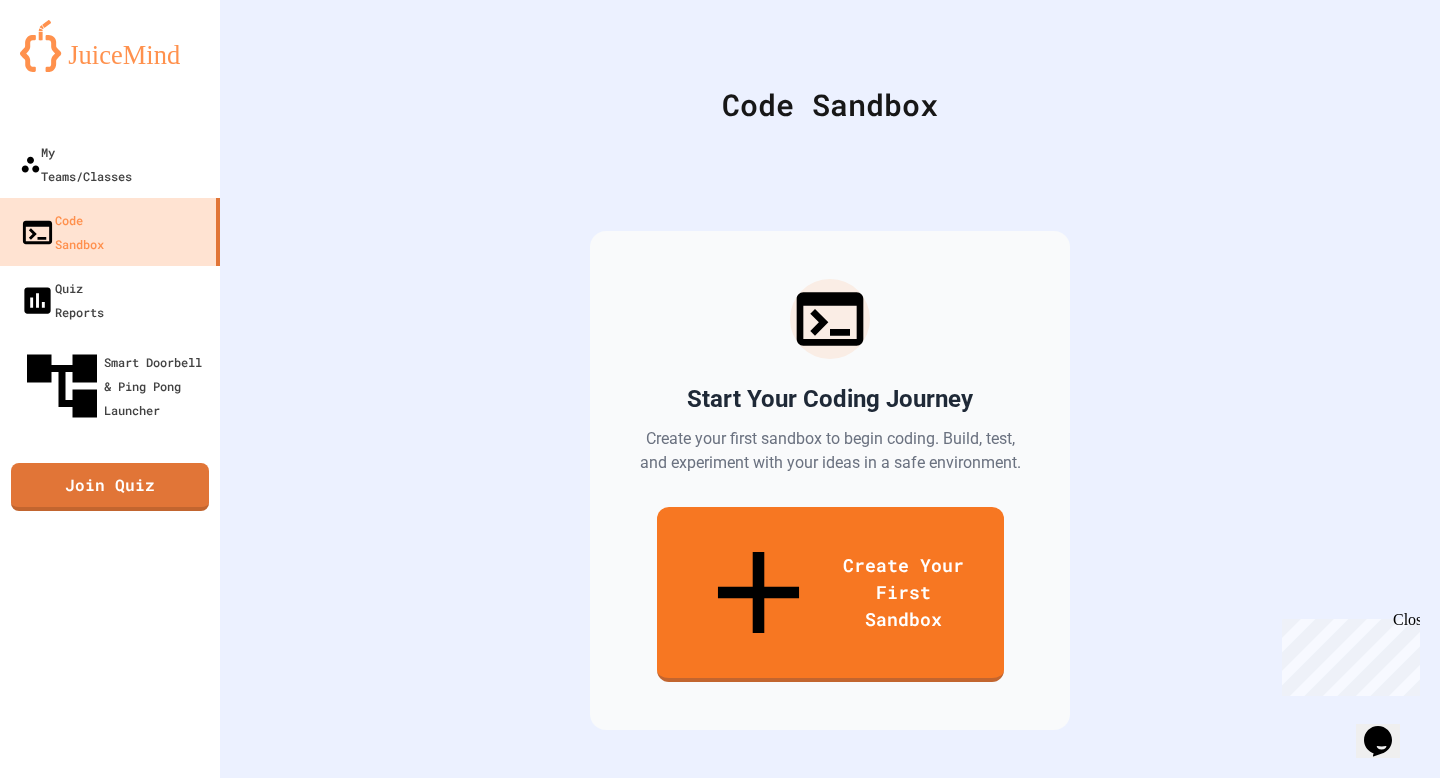 click on "We are updating our servers at 7PM EST on 3/11/2025. JuiceMind should continue to work as expected, but if you experience any issues, please chat with us. My Teams/Classes Code Sandbox Quiz Reports Smart Doorbell & Ping Pong Launcher Join Quiz Code Sandbox Start Your Coding Journey Create your first sandbox to begin coding. Build, test, and experiment with your ideas in a safe environment. Create Your First Sandbox
Create a new Sandbox Sandbox Language ​ Sandbox Language Create Sandbox Python Java C# Javascript (Node.js) HTML/CSS/JS C++ Python with Turtle Node.js (prompt-sync) Python with Pygame Python with Tkinter Python with PyQT Python with Matplotlib Python with Pillow Java with Swing Java with KarelJRobot Block Coding - Python C p5.js Python (CMU)" at bounding box center [720, 389] 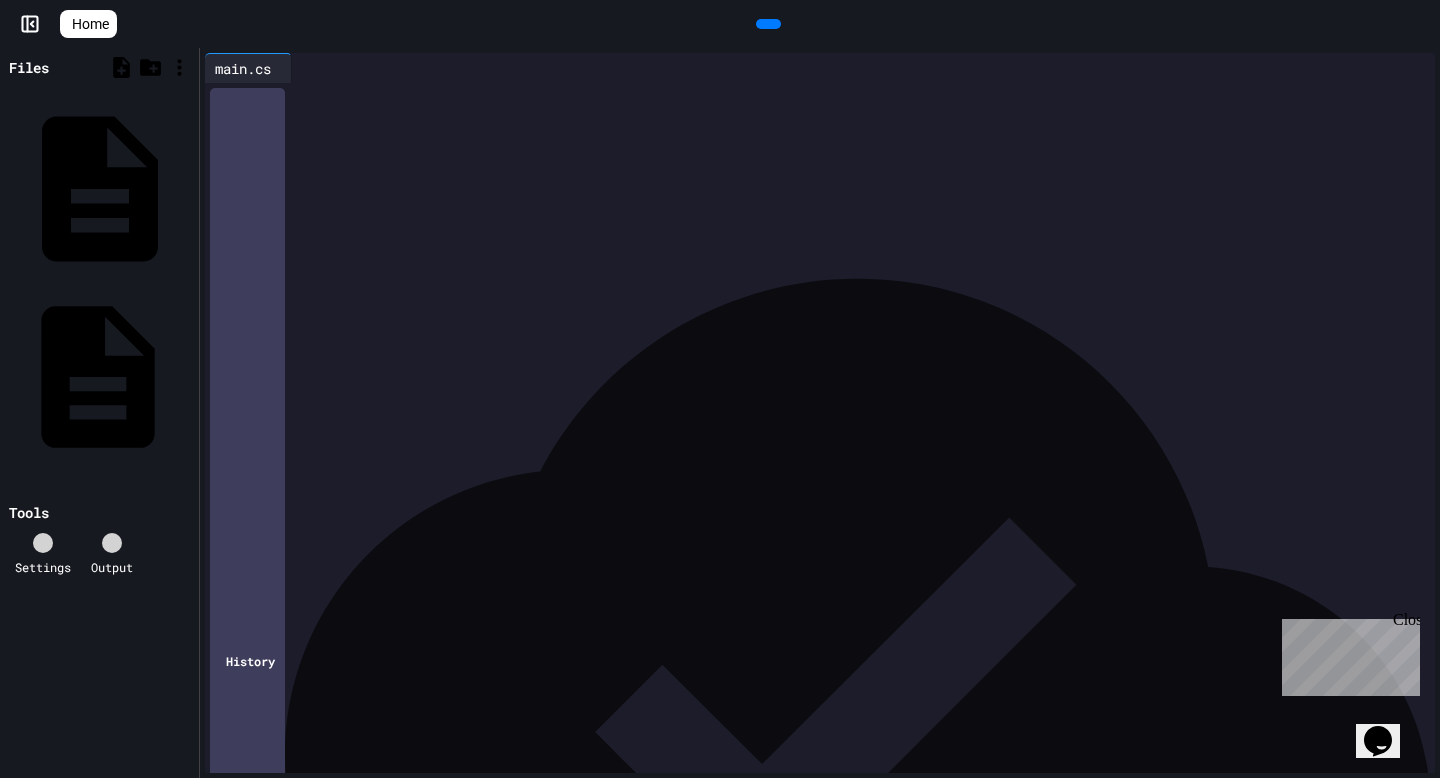 click on "main.csproj" at bounding box center [188, 377] 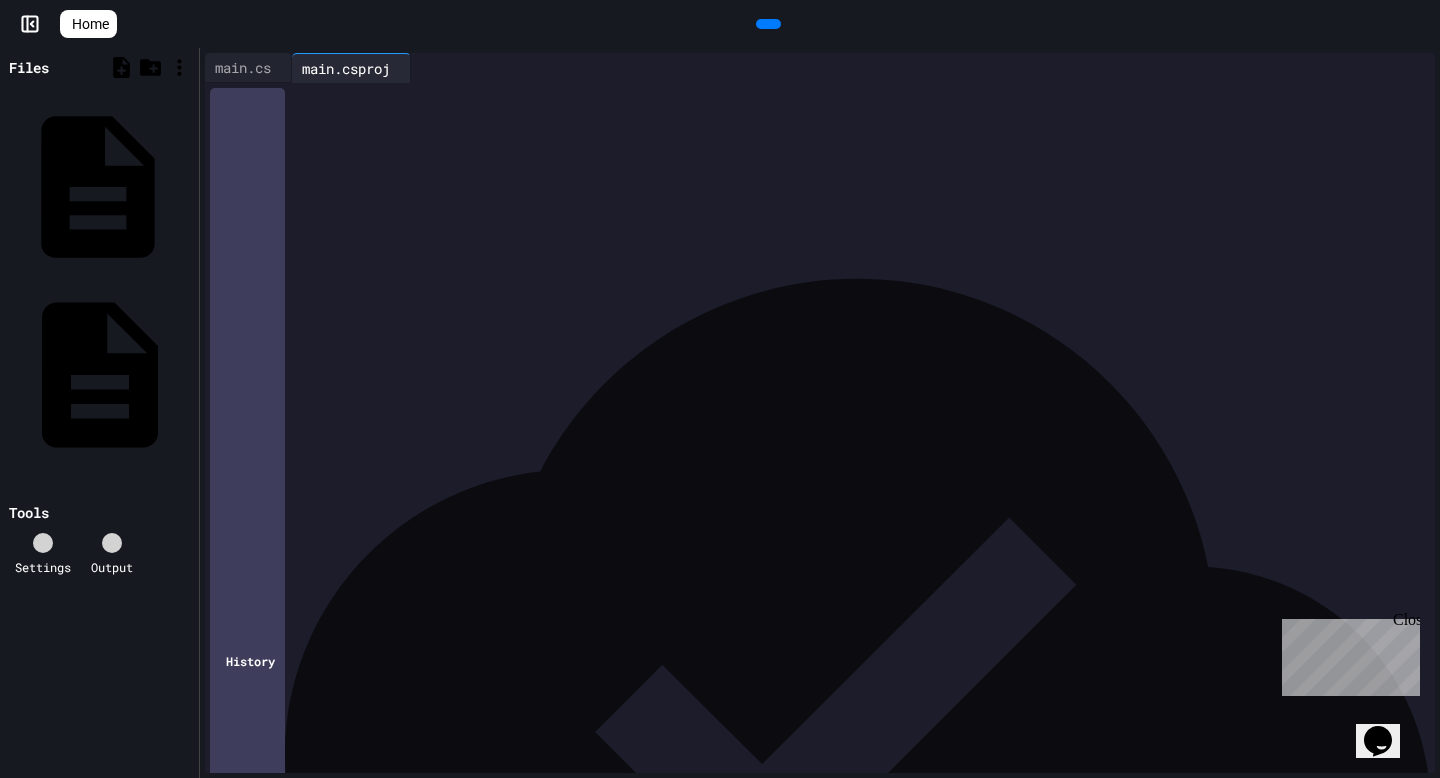click on "main.cs" at bounding box center [188, 187] 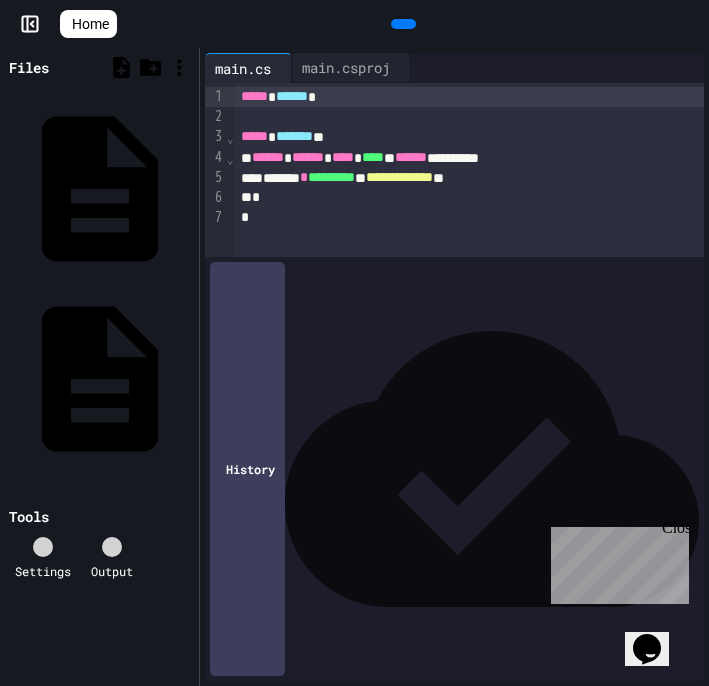 click 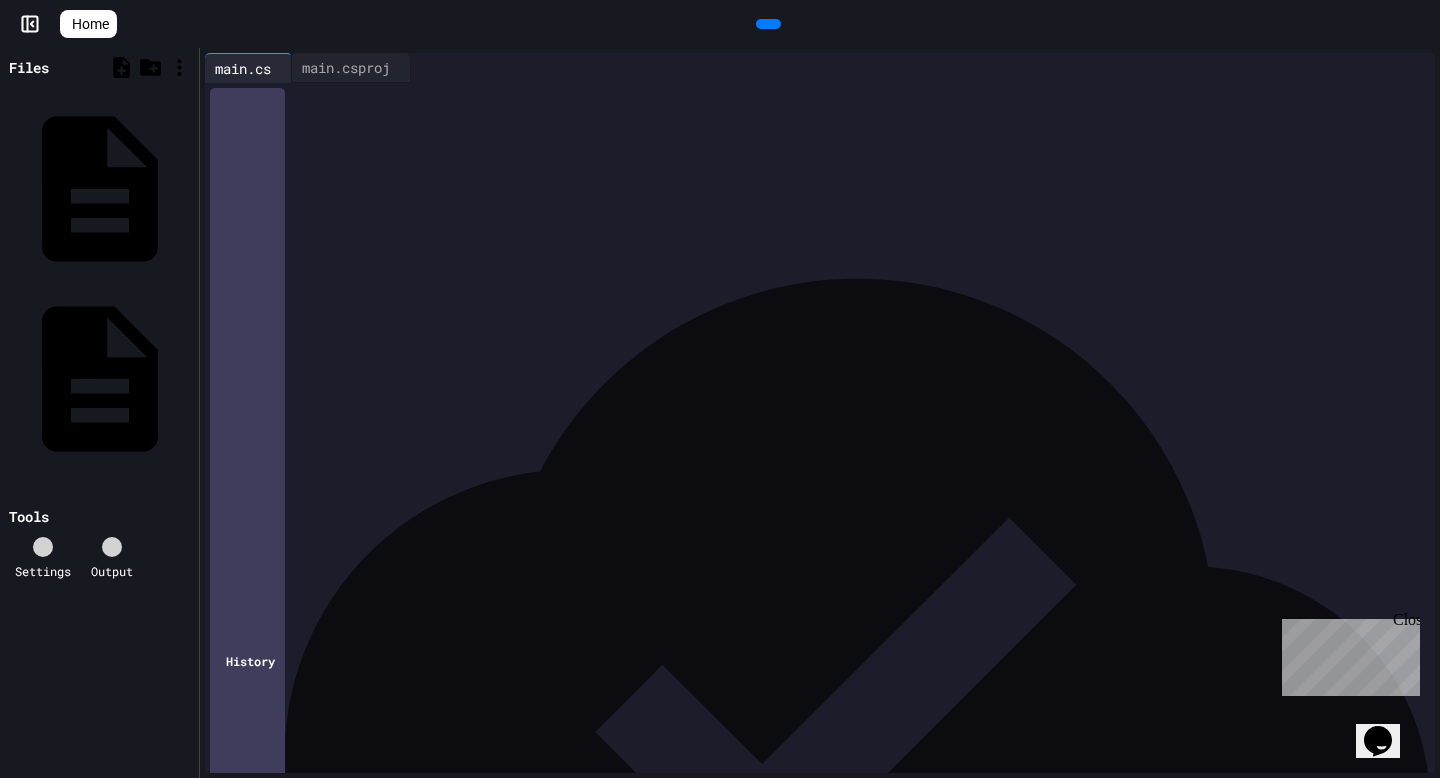 drag, startPoint x: 563, startPoint y: 185, endPoint x: 343, endPoint y: 183, distance: 220.0091 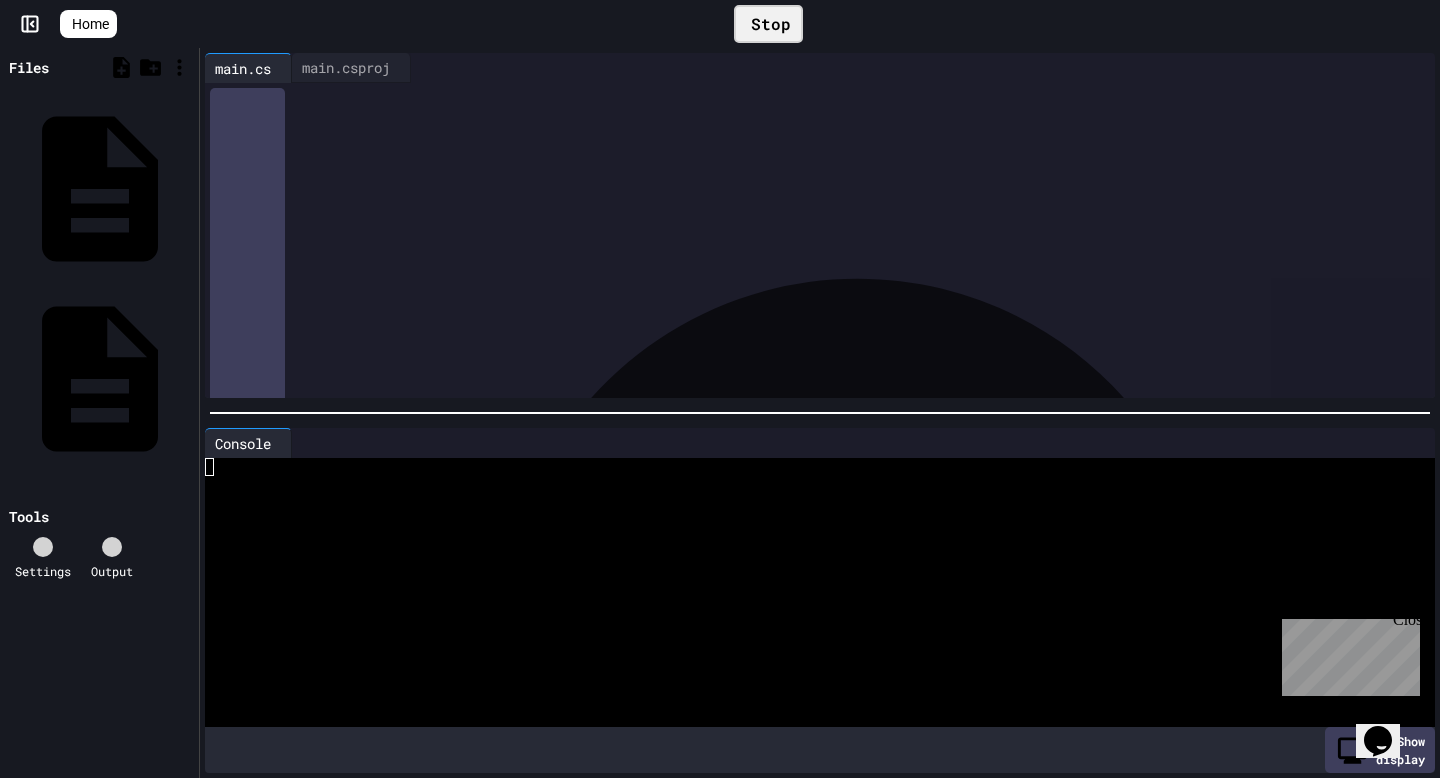 click on "Stop" at bounding box center [768, 24] 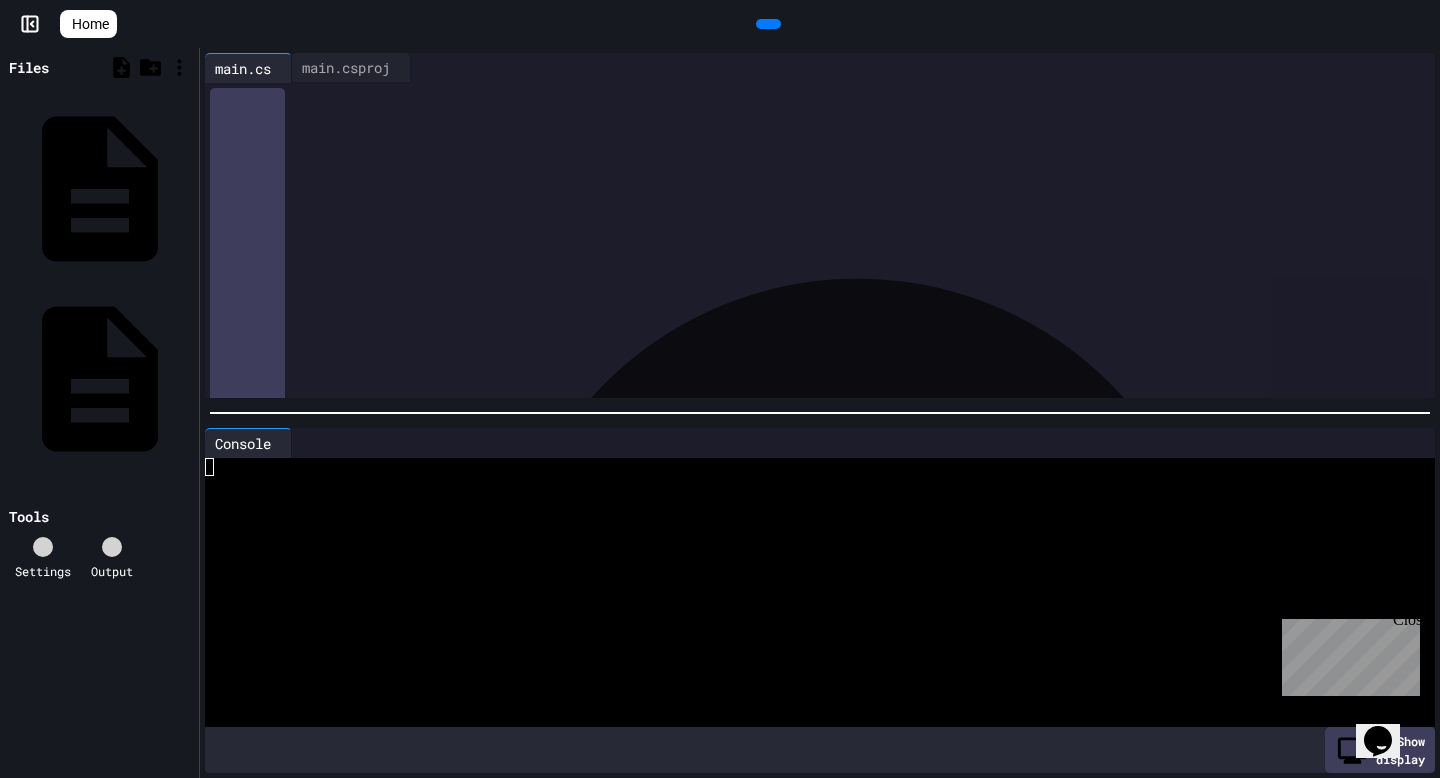click on "*** *** *   * *" at bounding box center (835, 178) 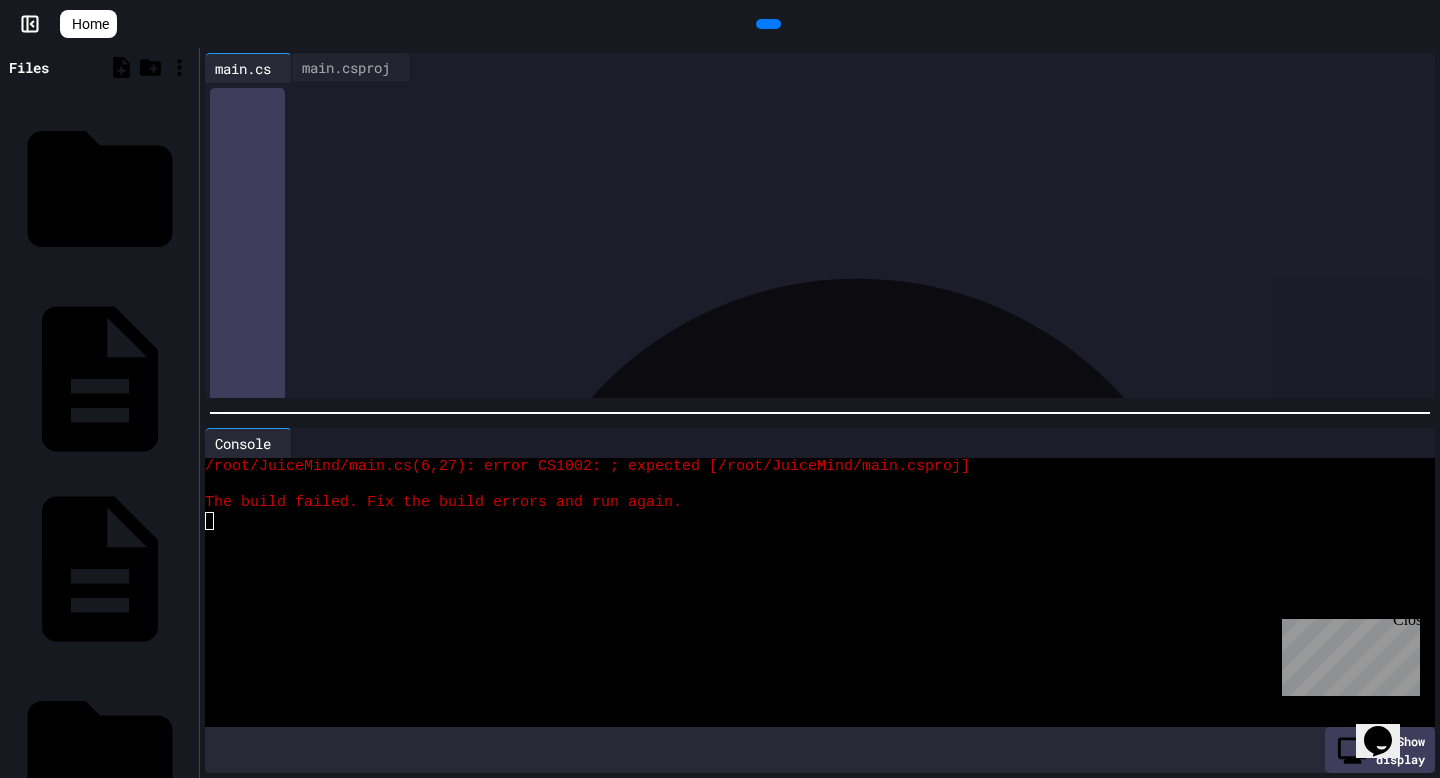 click on "******* * ********* * *** *" at bounding box center (835, 198) 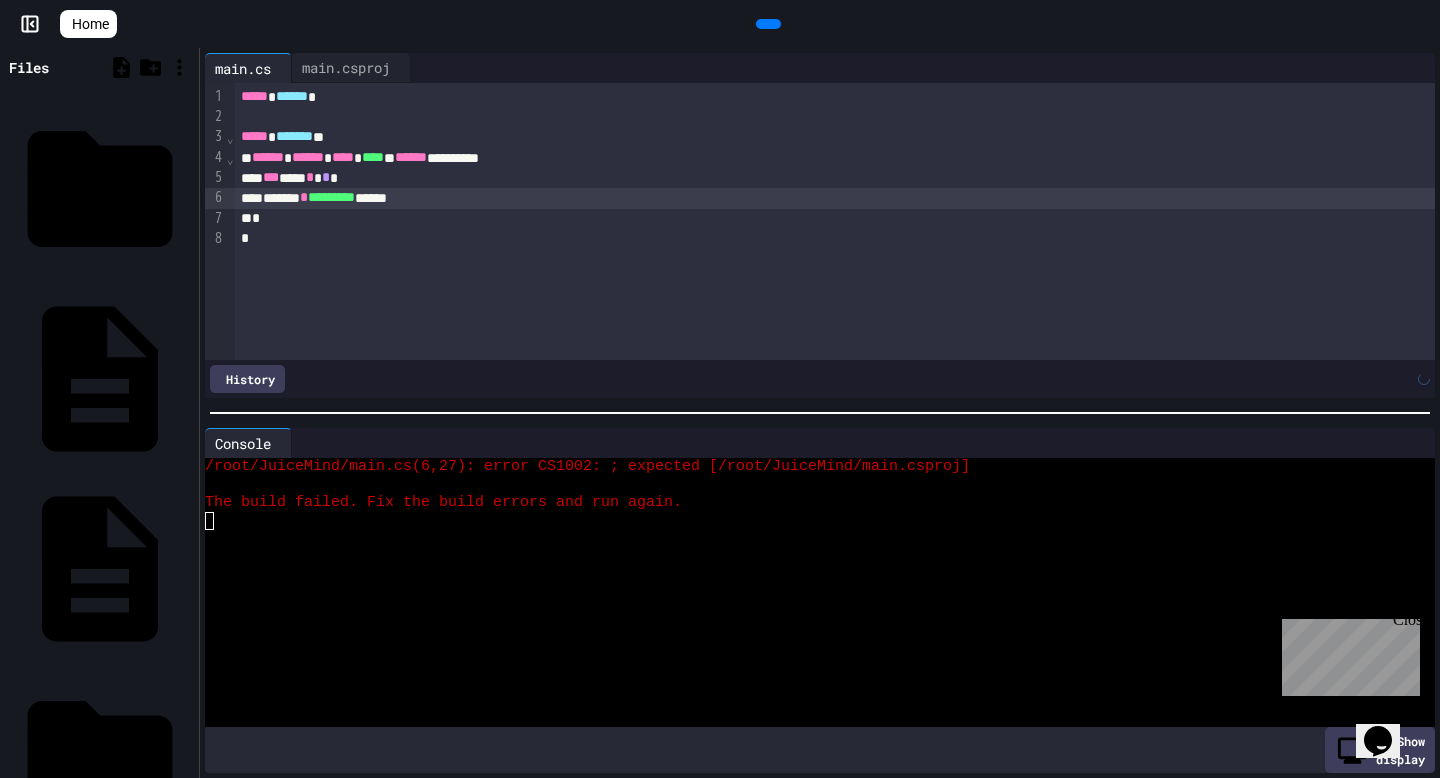 click 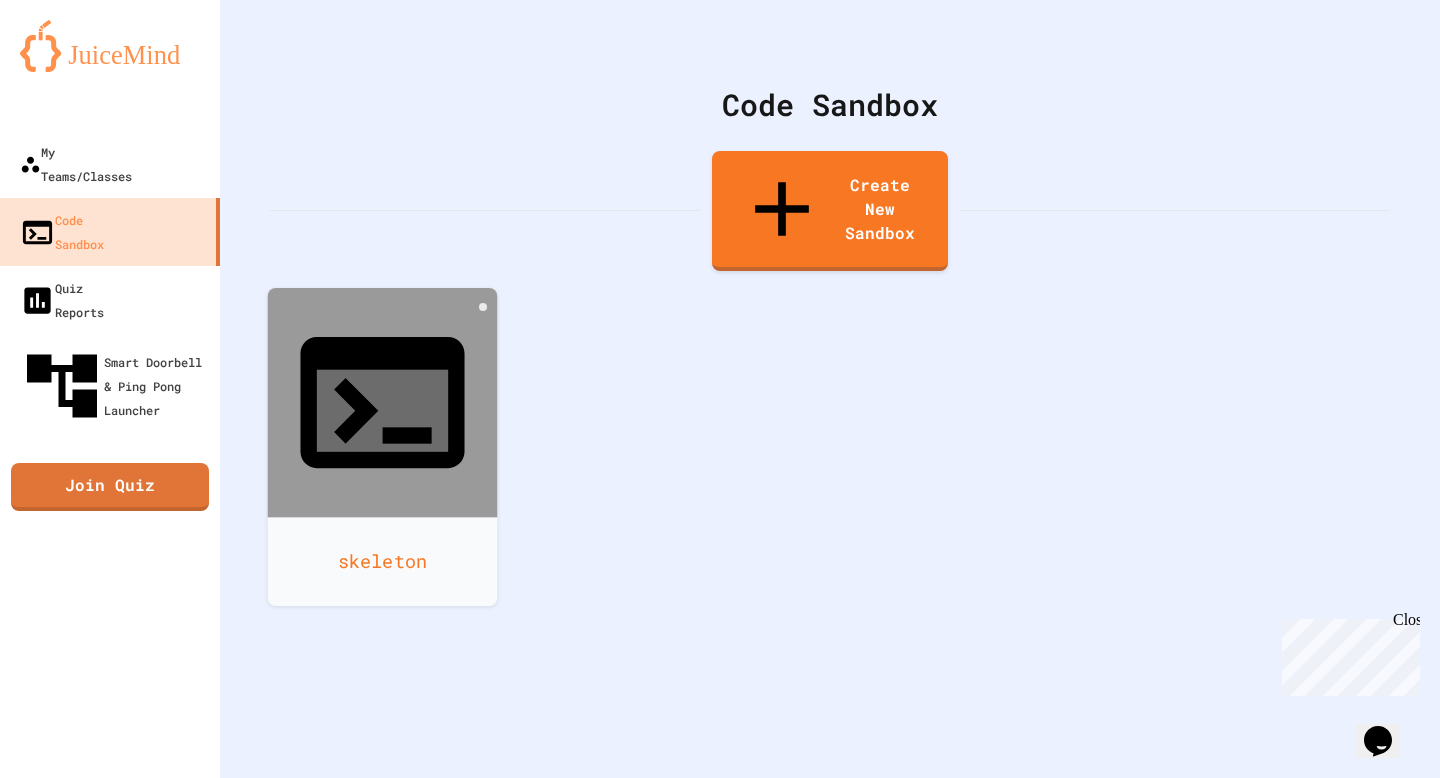 click 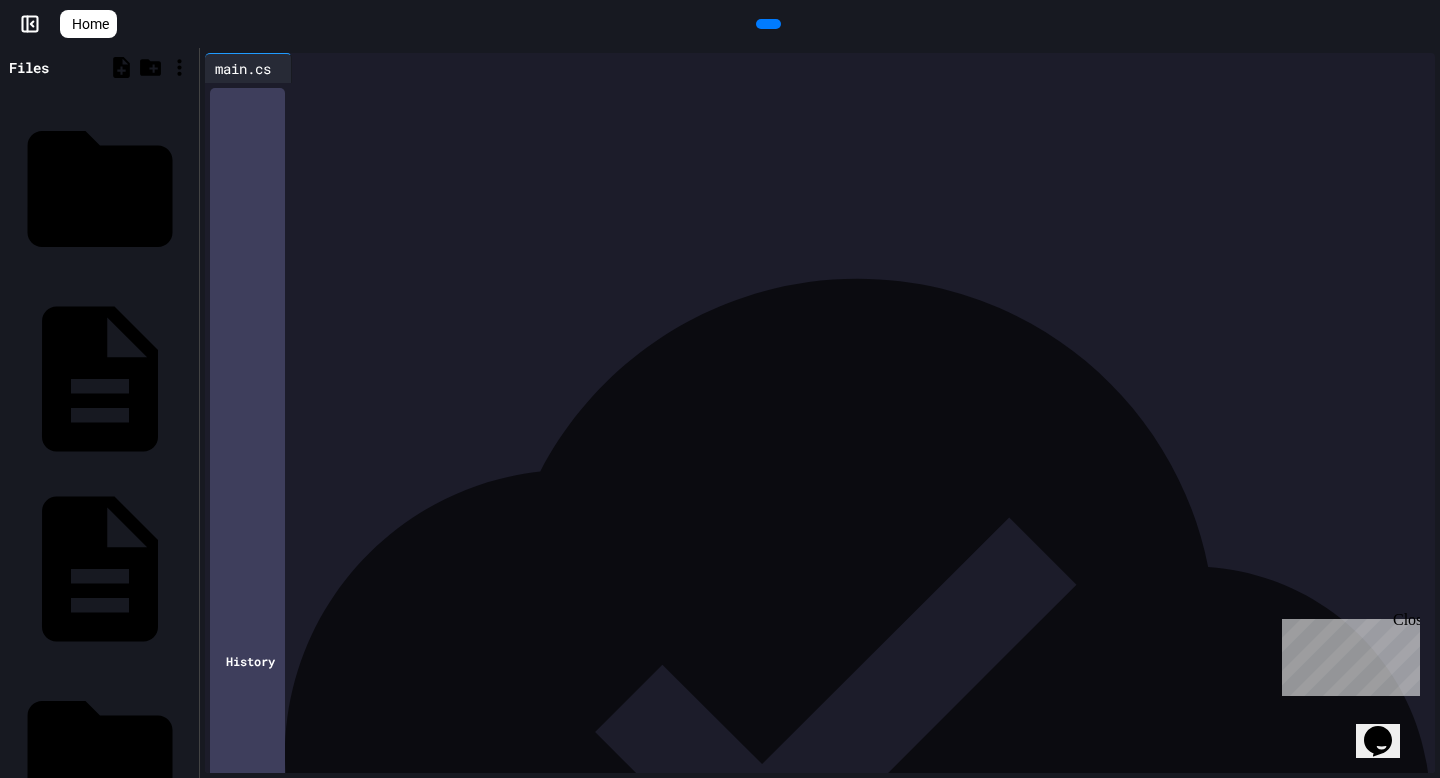 click on "*********" at bounding box center [331, 197] 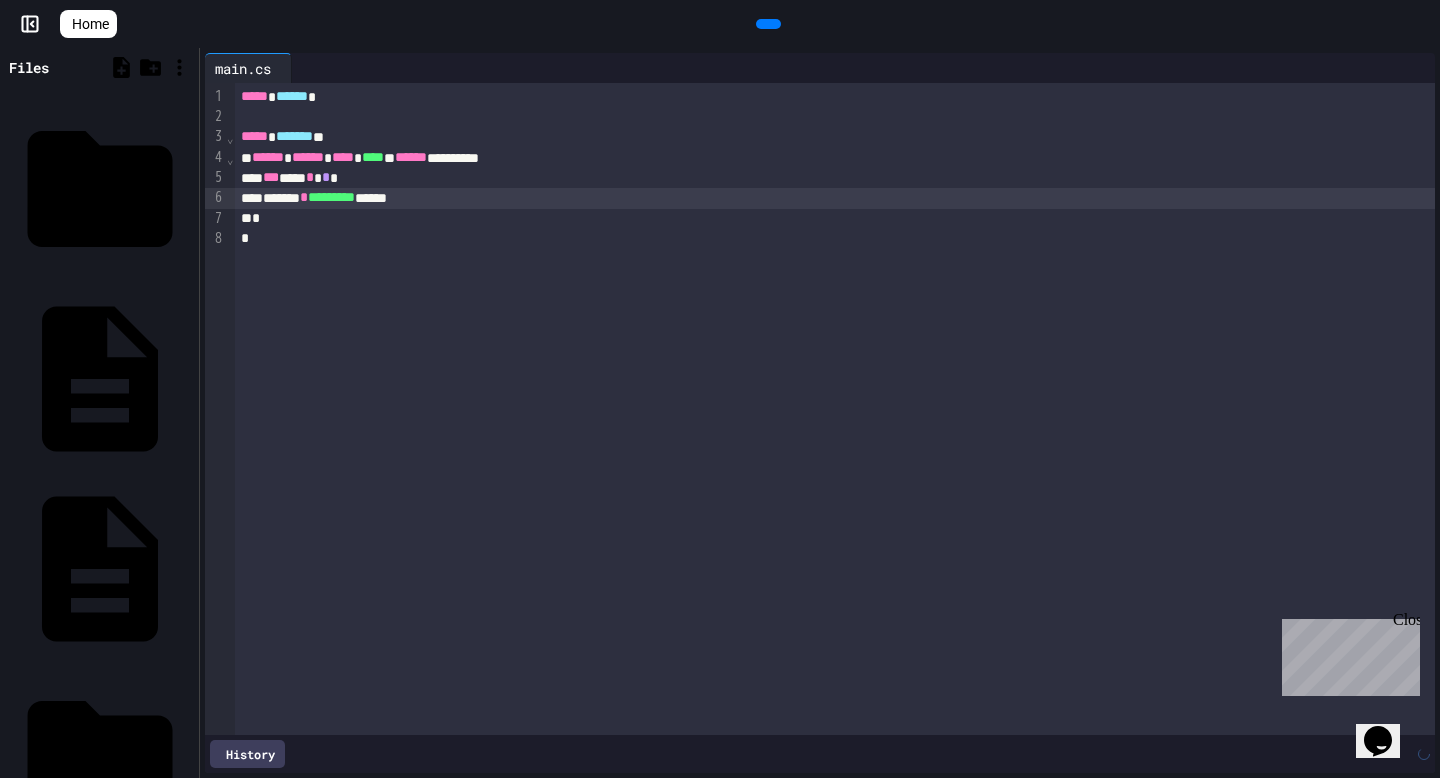 click 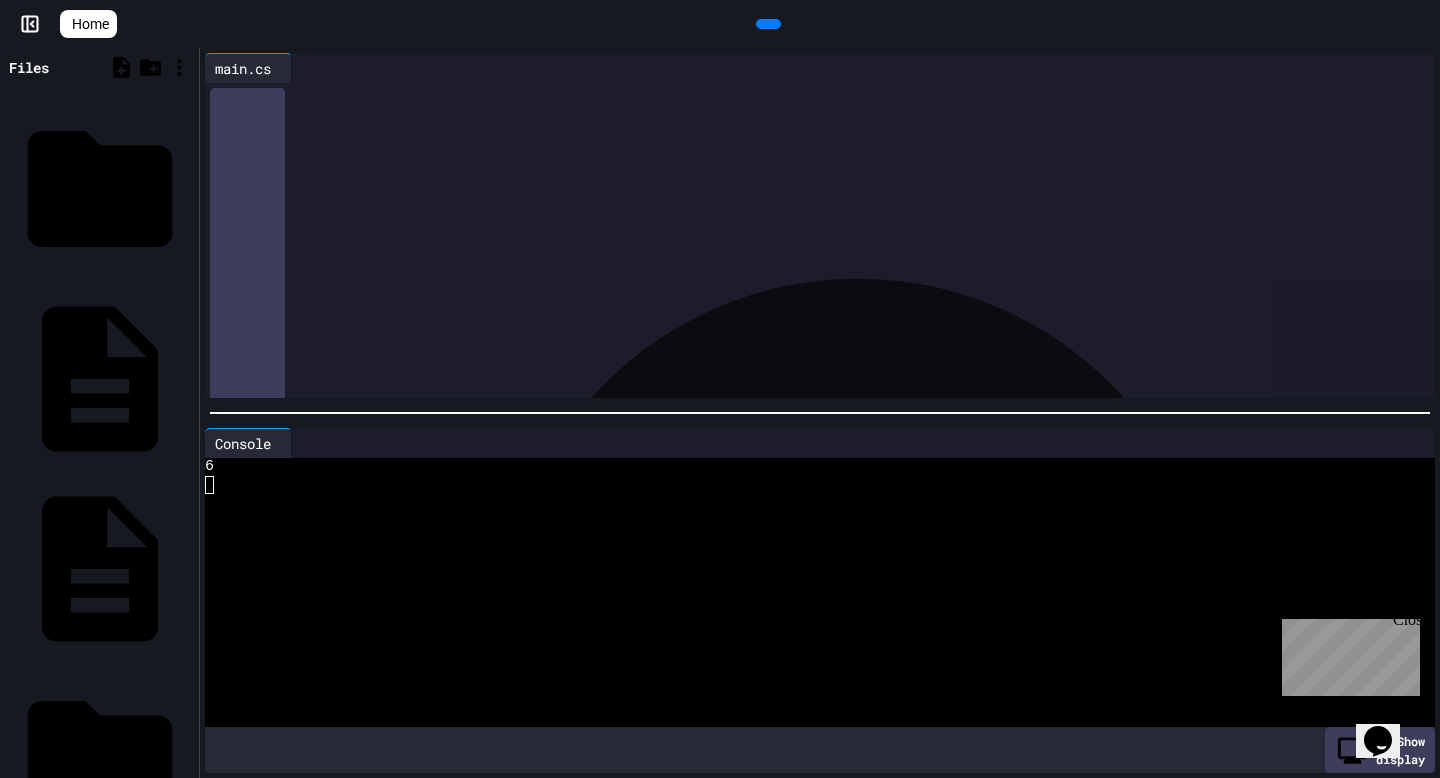 click on "******* * ********* ******" at bounding box center (835, 198) 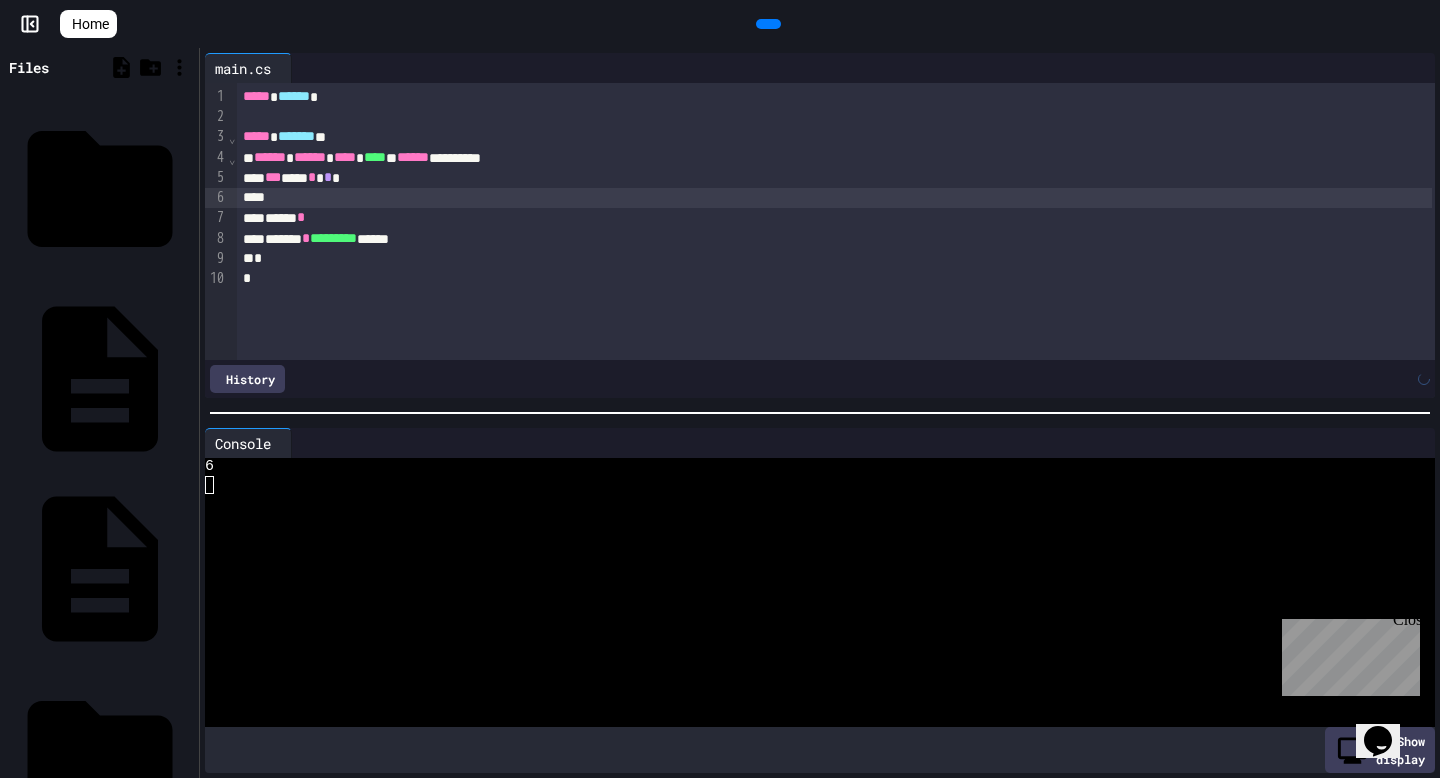click at bounding box center (834, 198) 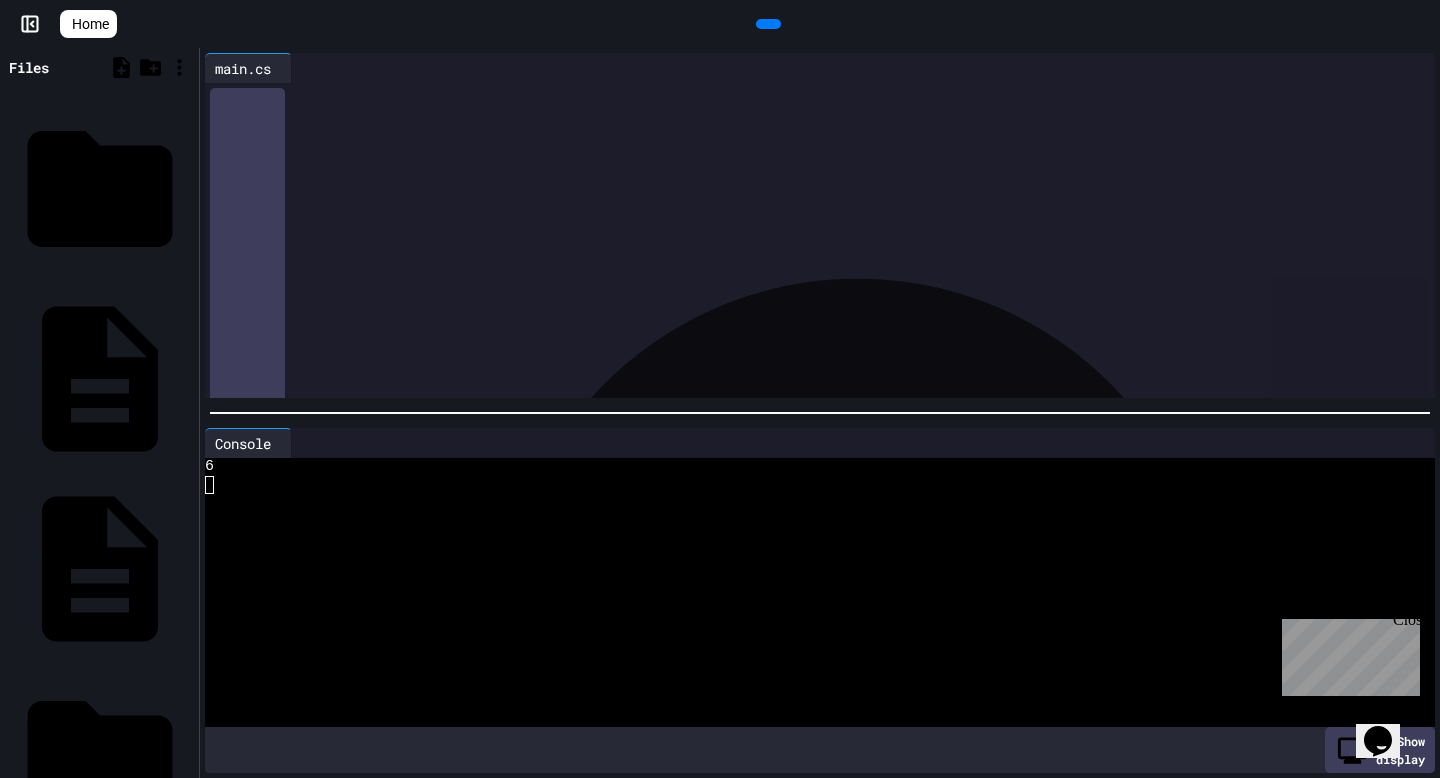 click on "***** *" at bounding box center [834, 219] 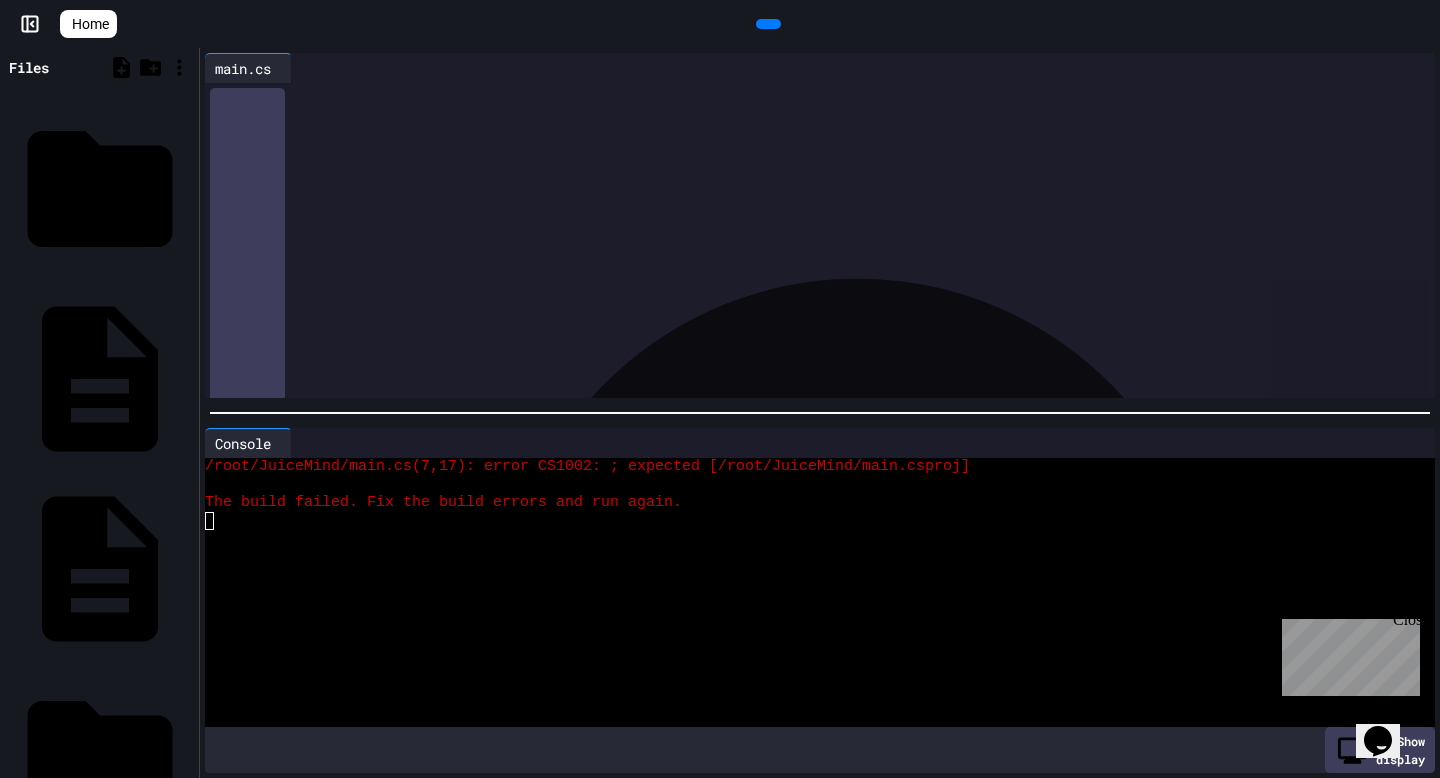 click on "**** * *****" at bounding box center [834, 219] 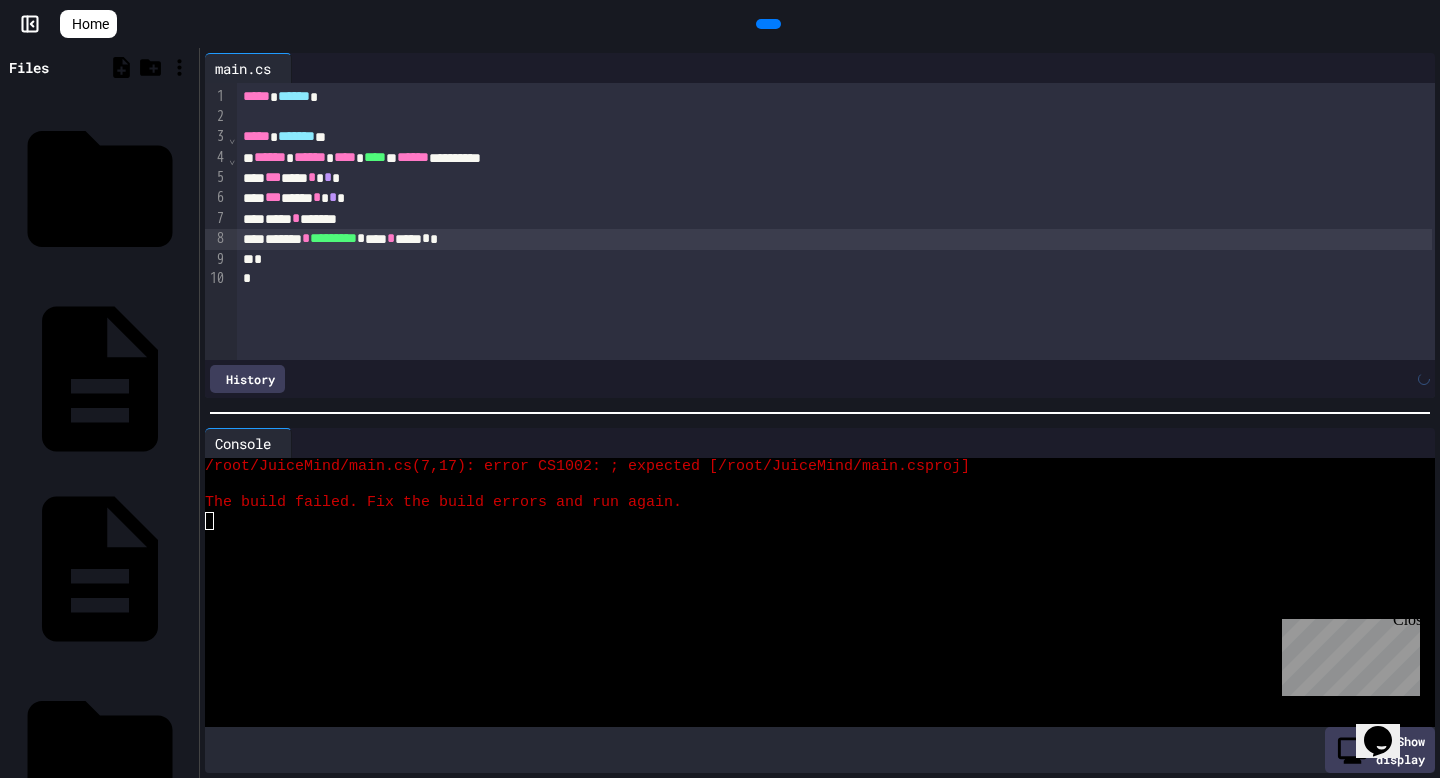 click 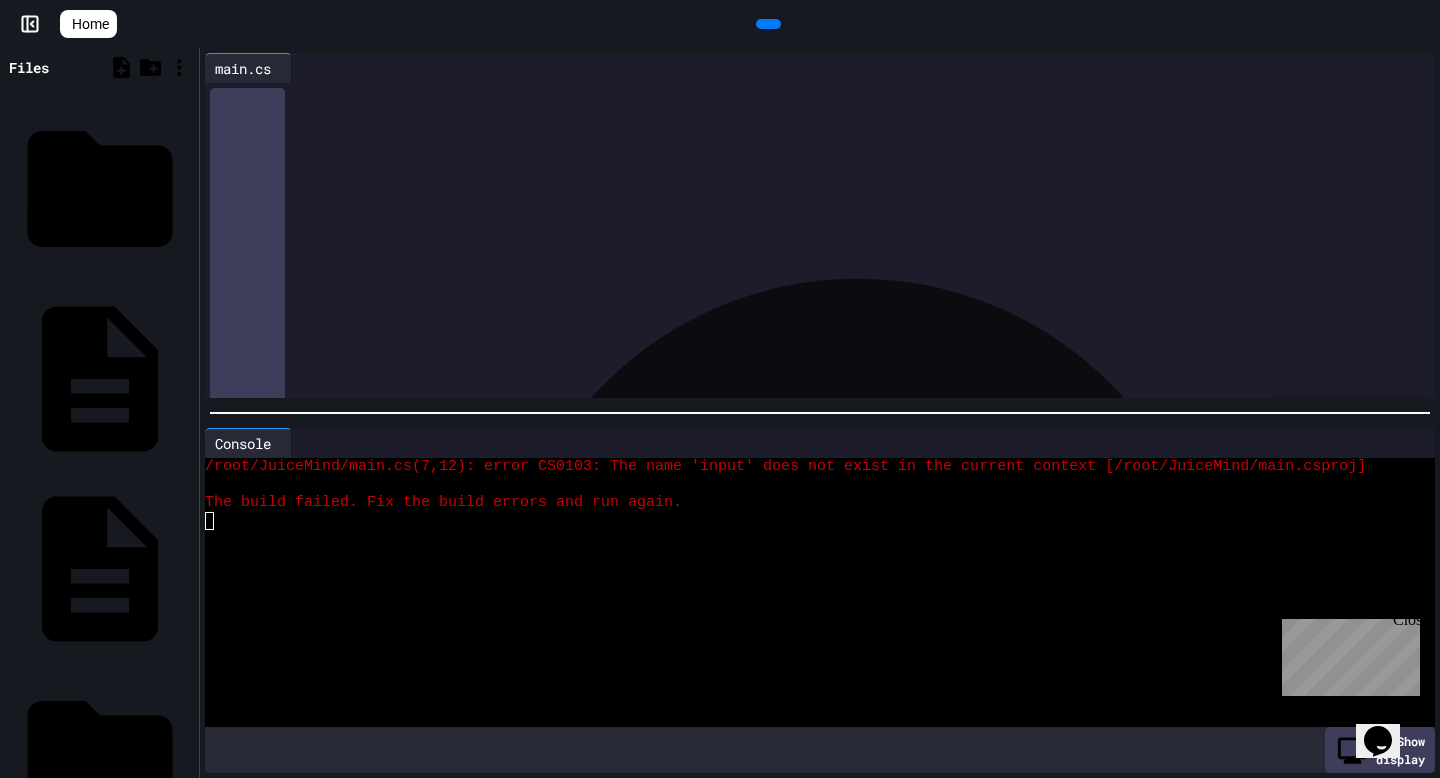 click on "***" at bounding box center (273, 177) 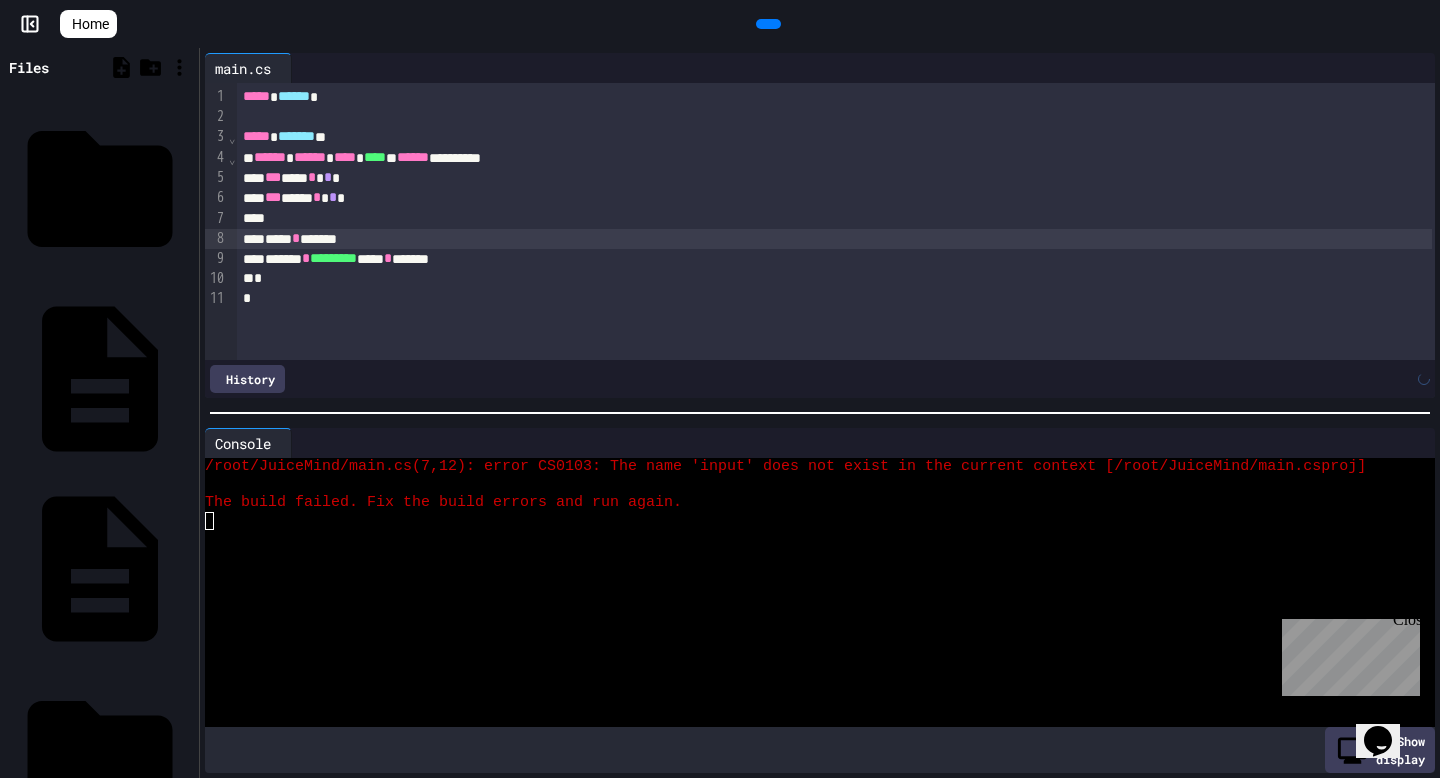 click at bounding box center (834, 219) 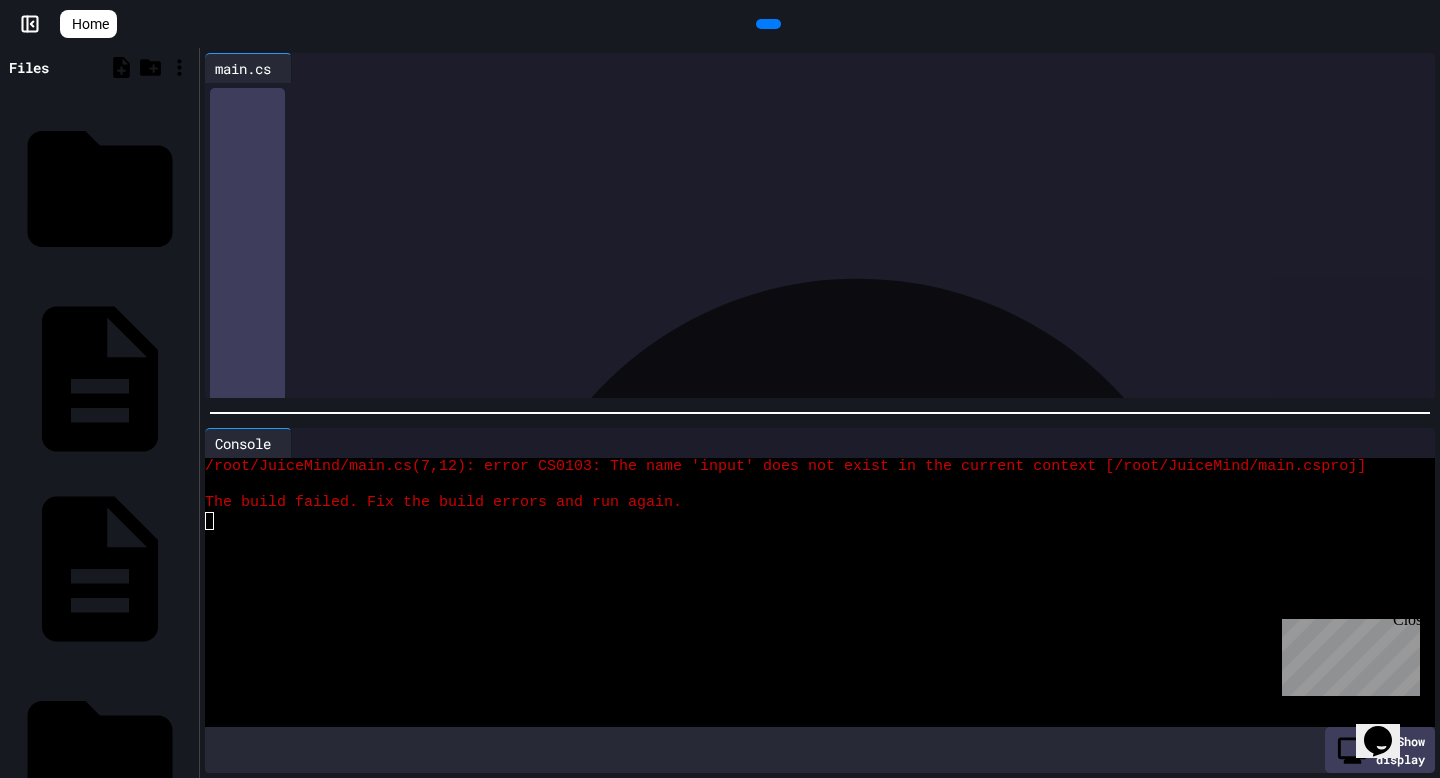 click on "**** * ******" at bounding box center [834, 239] 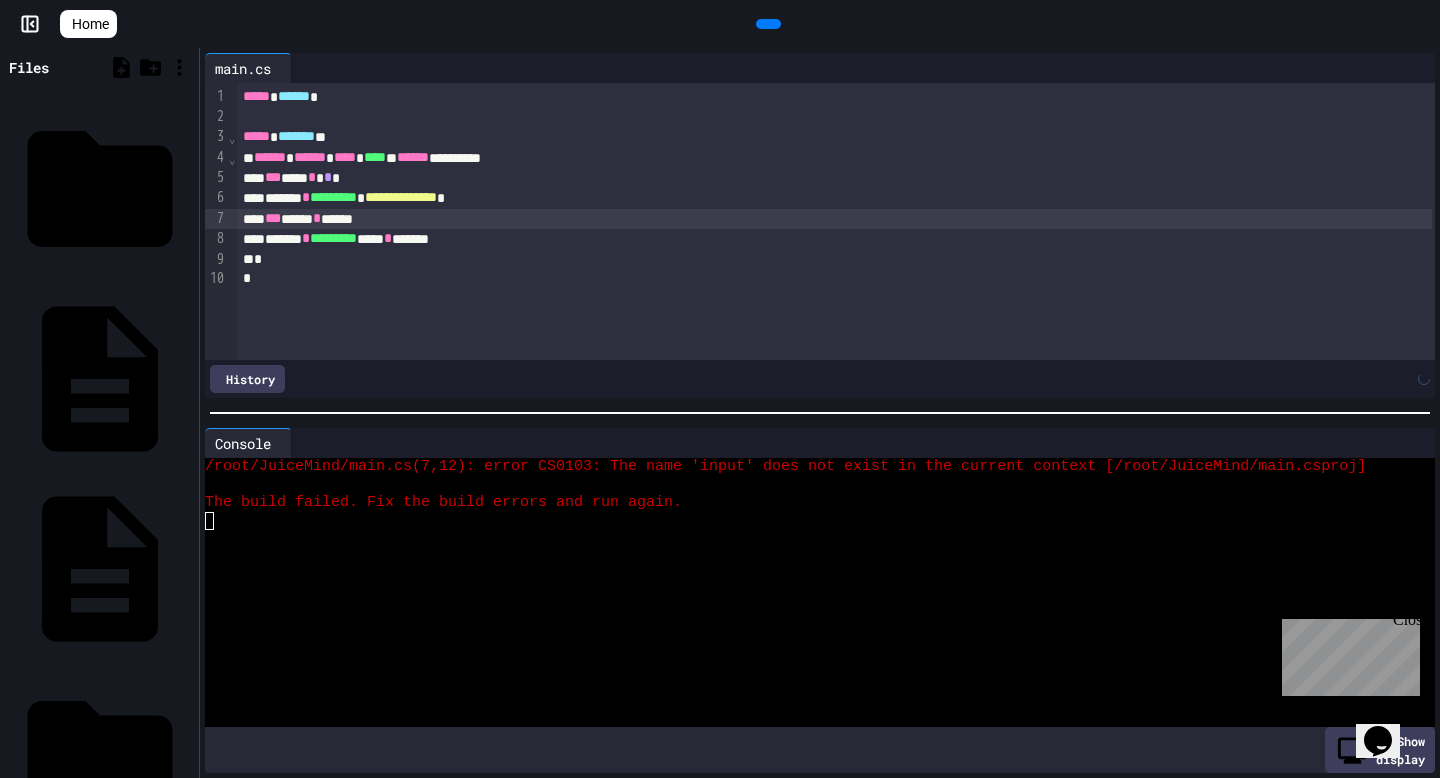 click on "*** **** * *****" at bounding box center [834, 219] 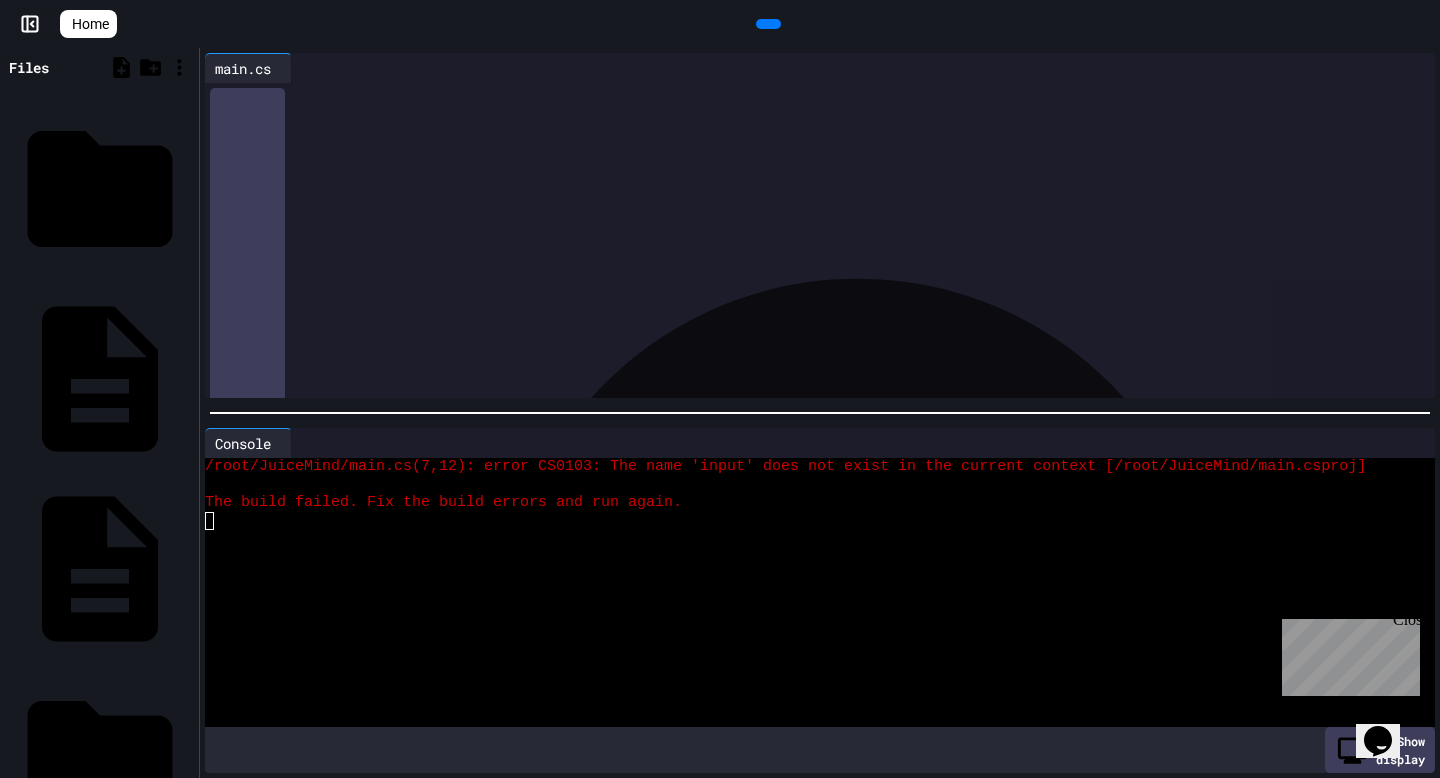 click at bounding box center (768, 24) 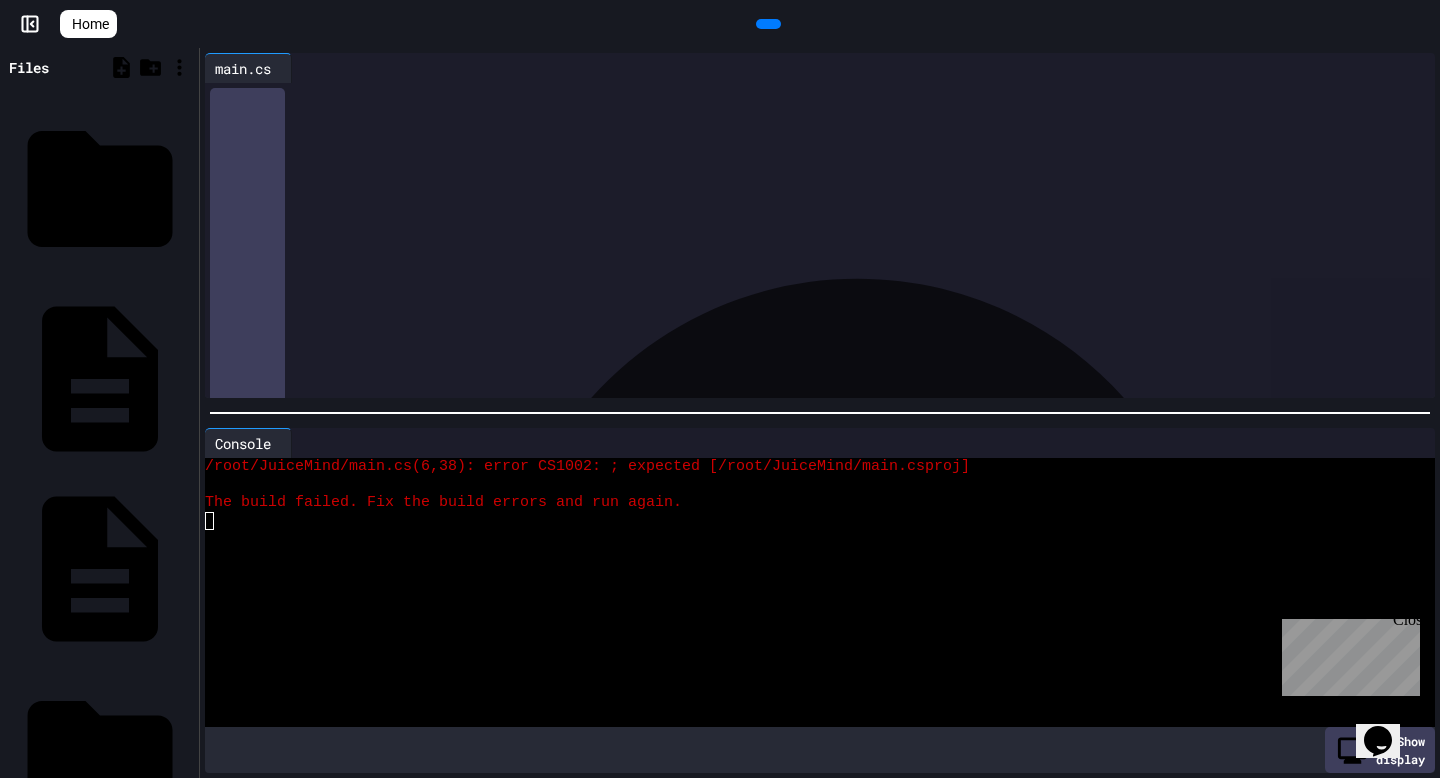 click on "*** **** * ******* * *********" at bounding box center (834, 219) 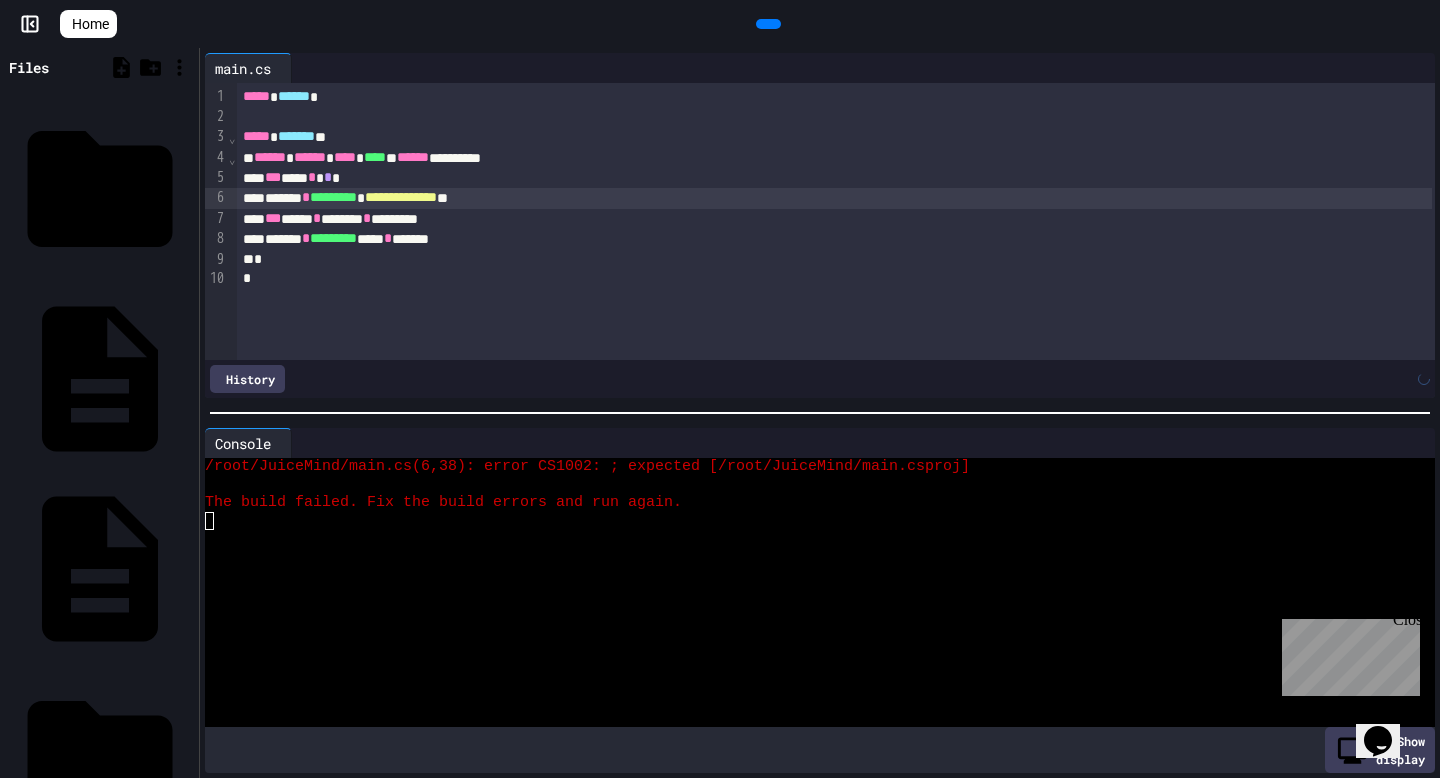 click at bounding box center [768, 24] 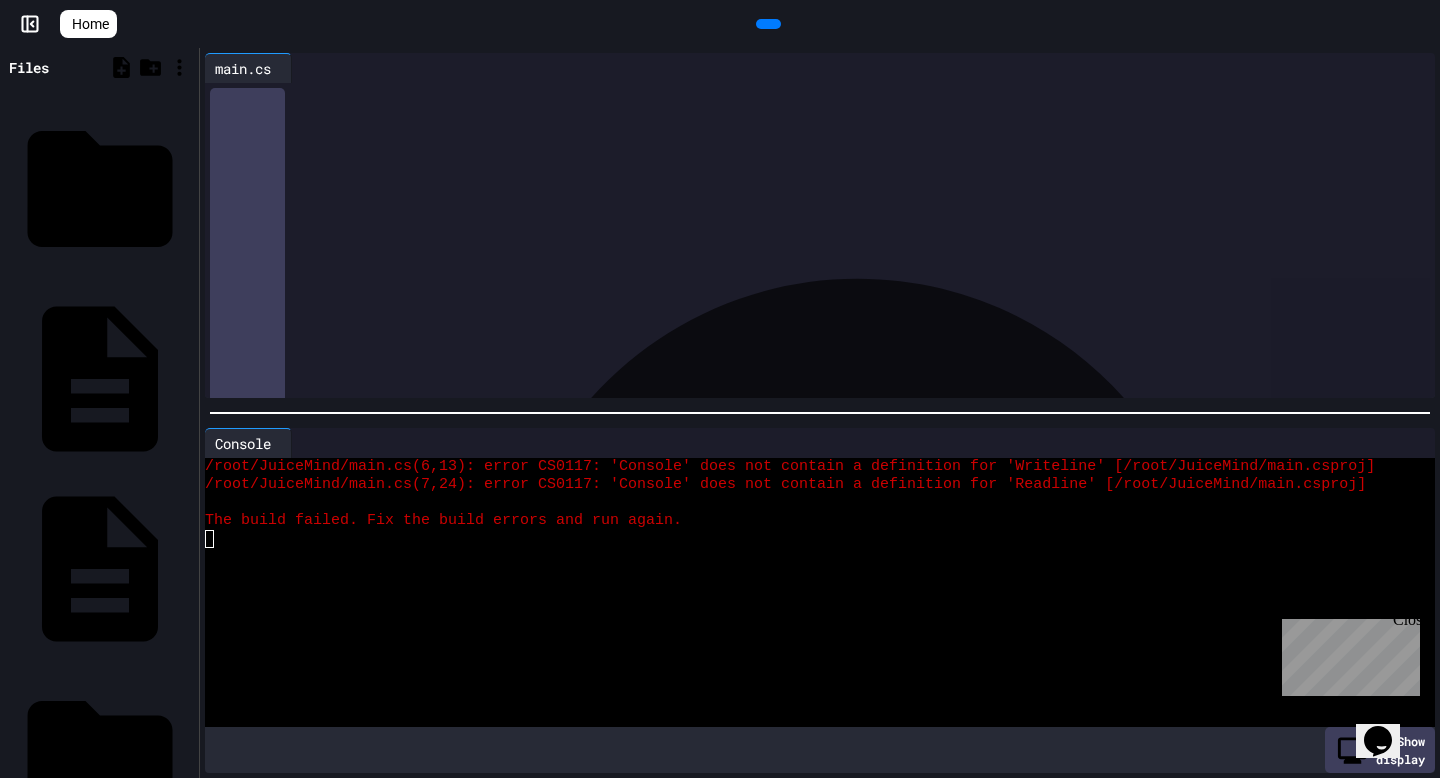 click on "*********" at bounding box center (333, 197) 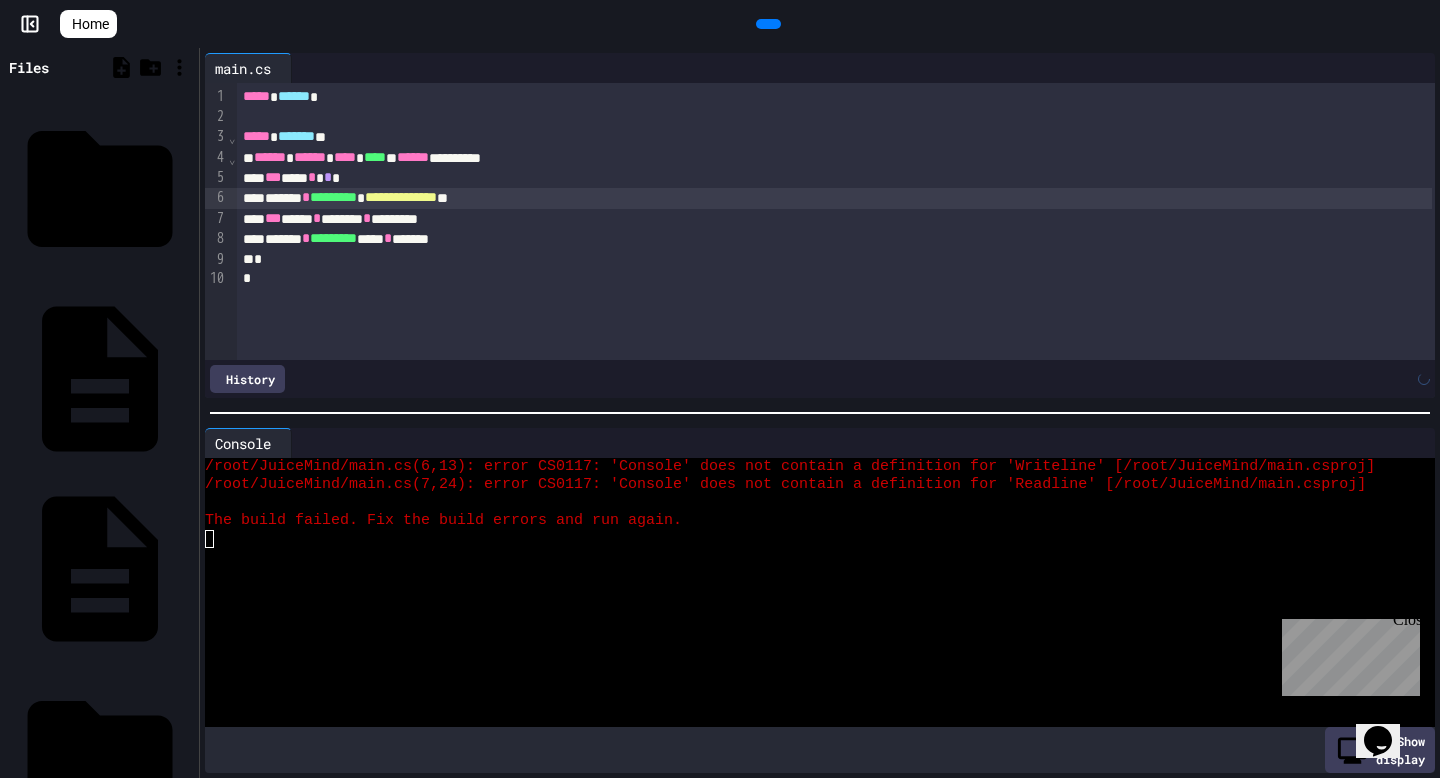 click on "*** **** * ******* * *********" at bounding box center (834, 219) 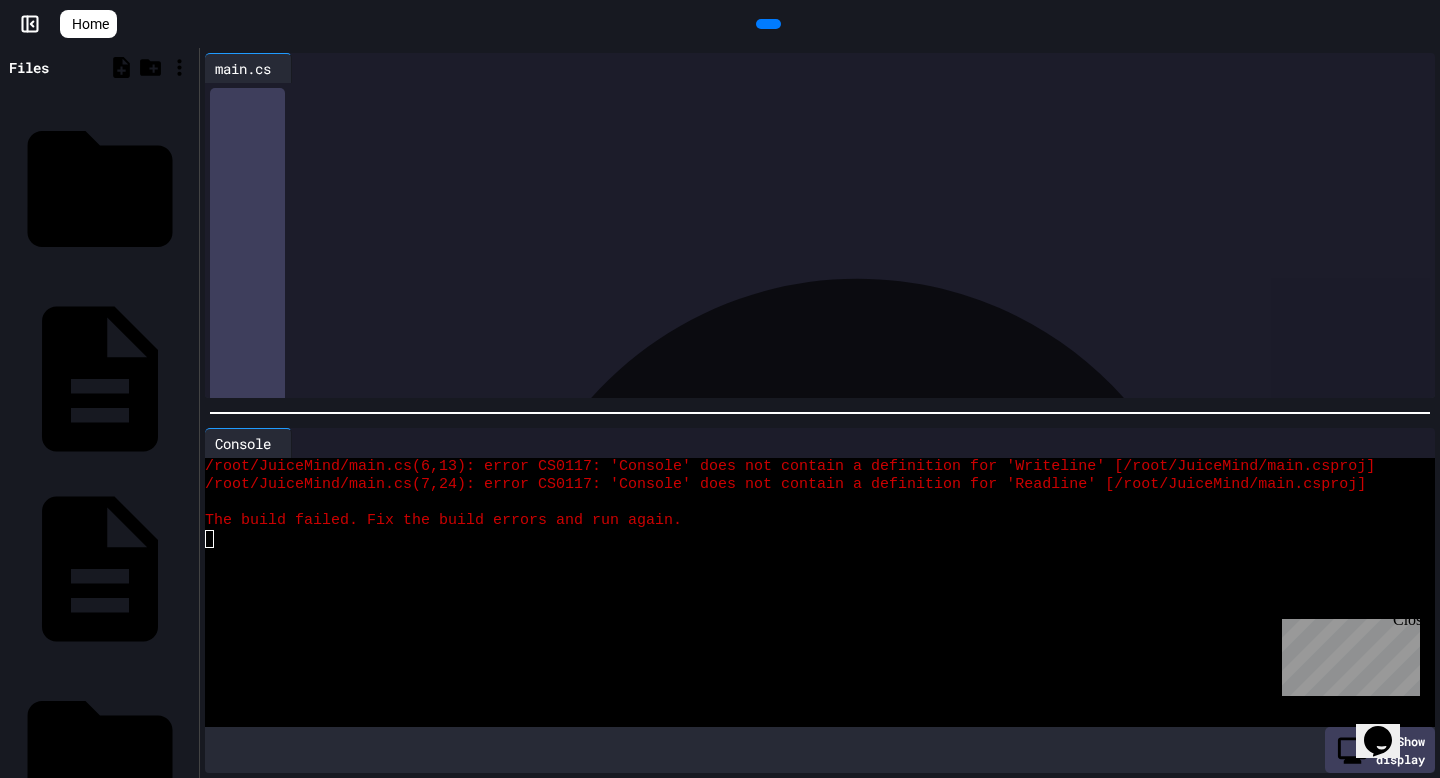click 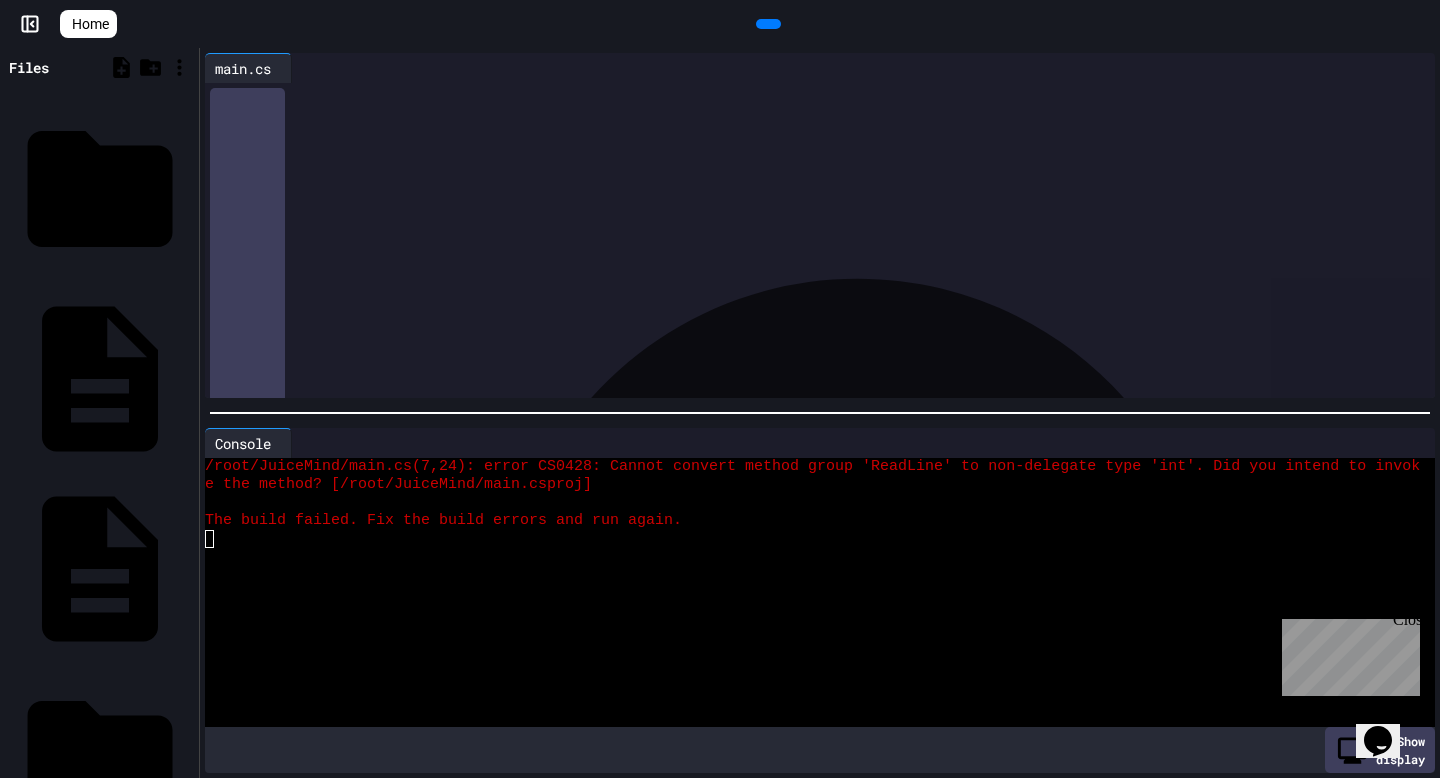 click on "*** **** * ******* * *********" at bounding box center (834, 219) 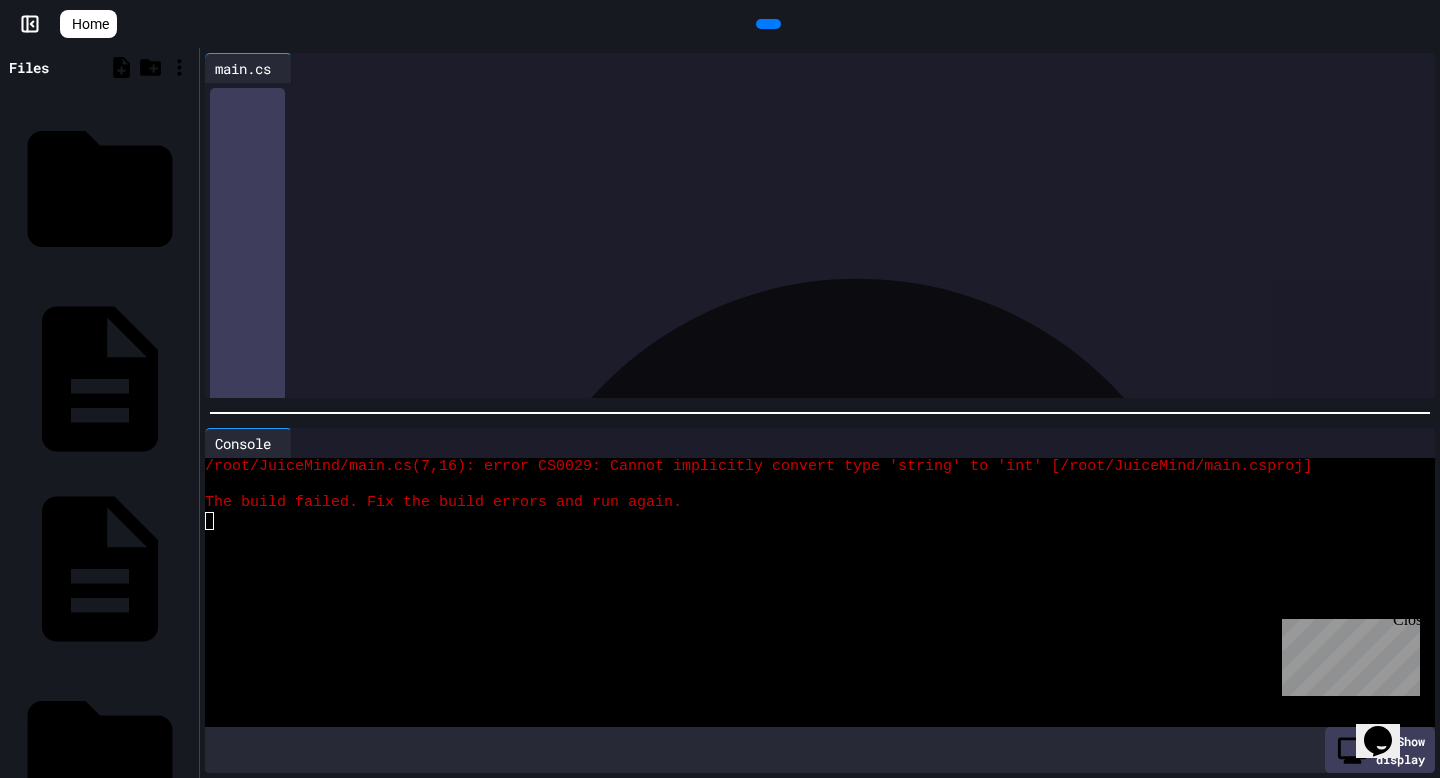 click on "*** **** * ******* * ******** * * *" at bounding box center [834, 219] 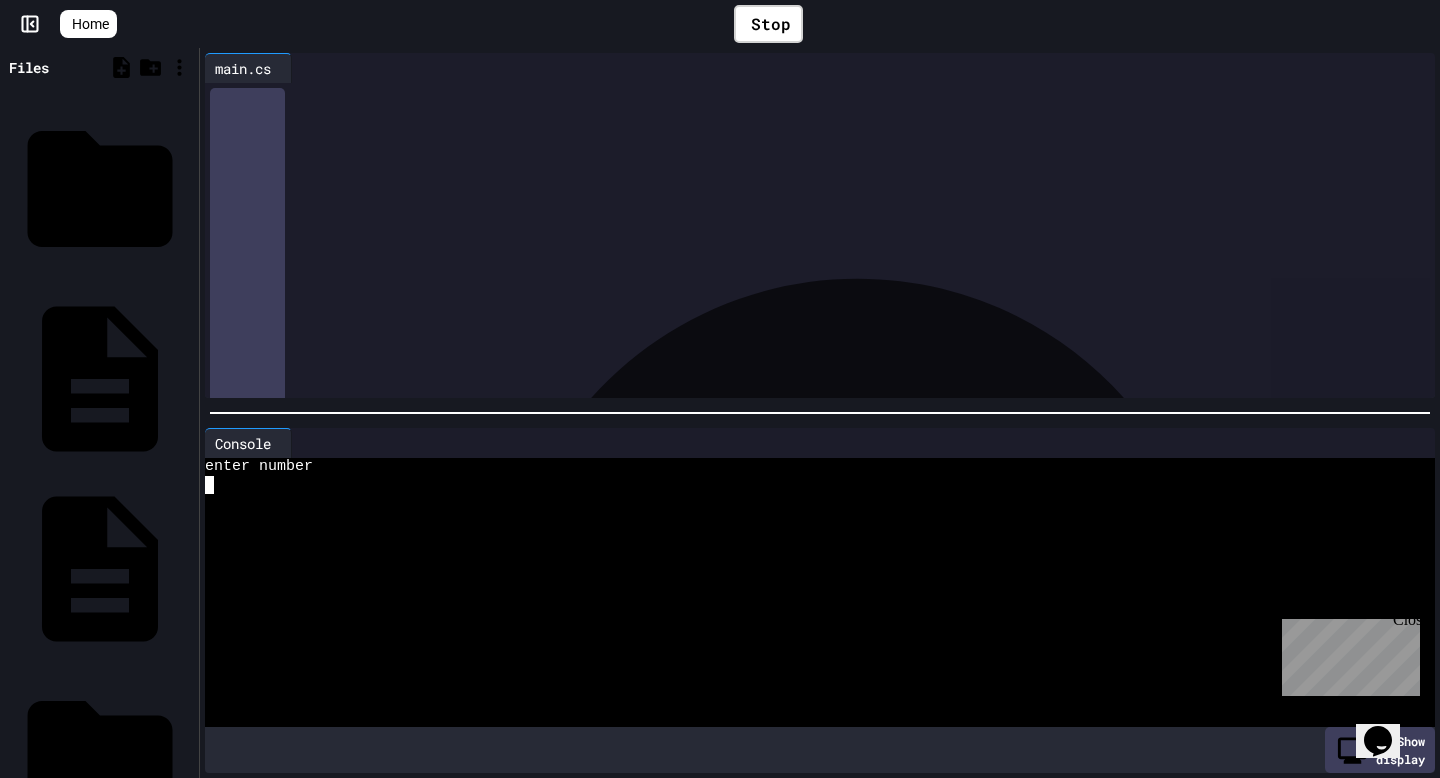 click at bounding box center (812, 503) 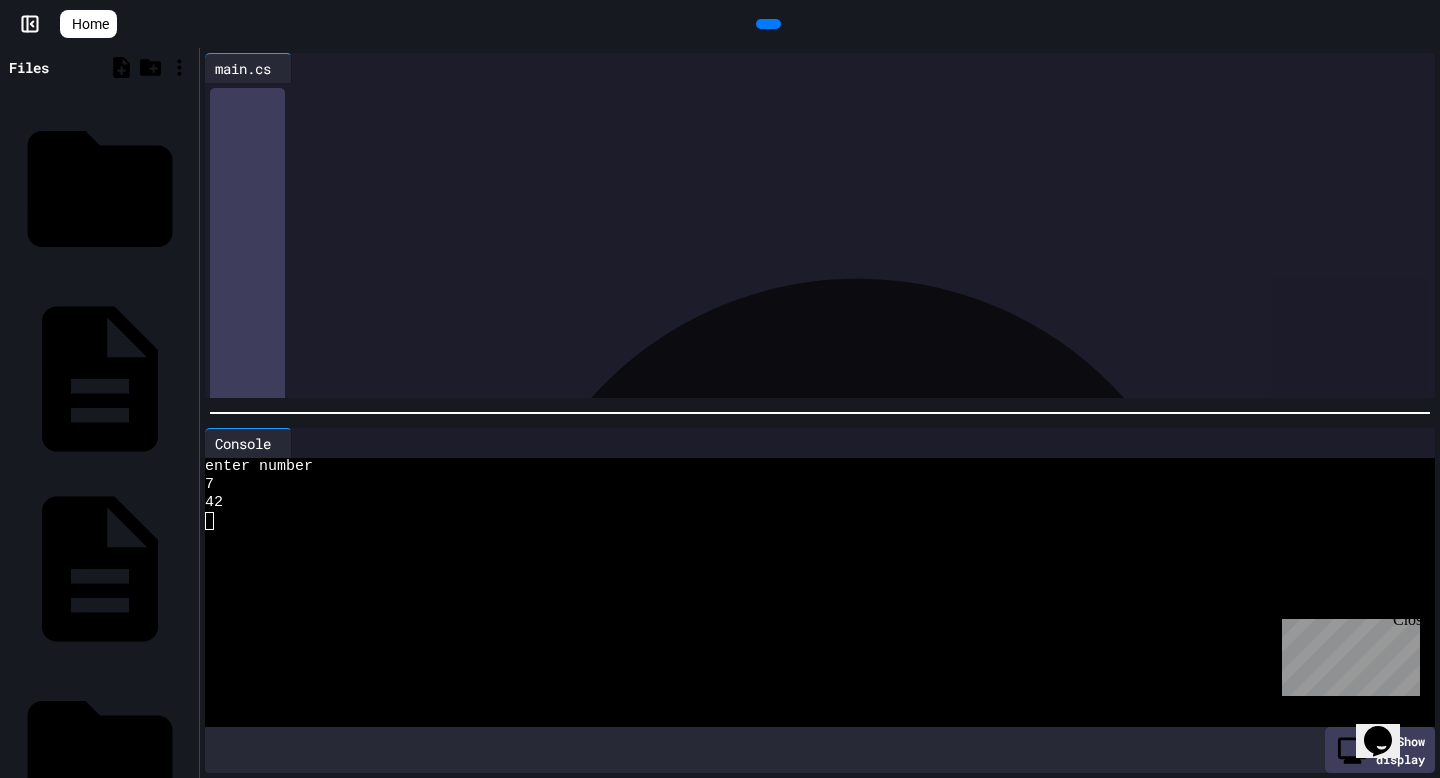drag, startPoint x: 286, startPoint y: 193, endPoint x: 310, endPoint y: 193, distance: 24 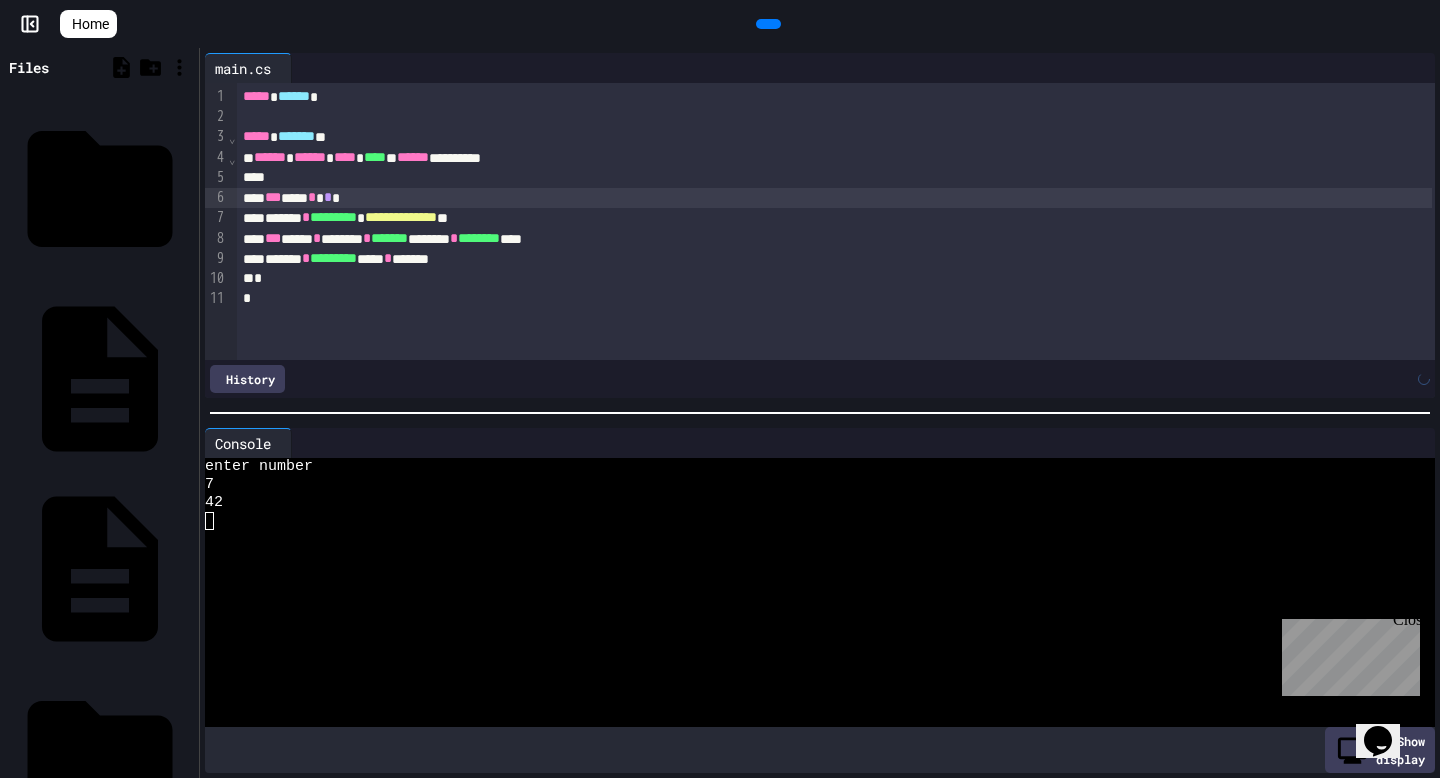 click at bounding box center [834, 178] 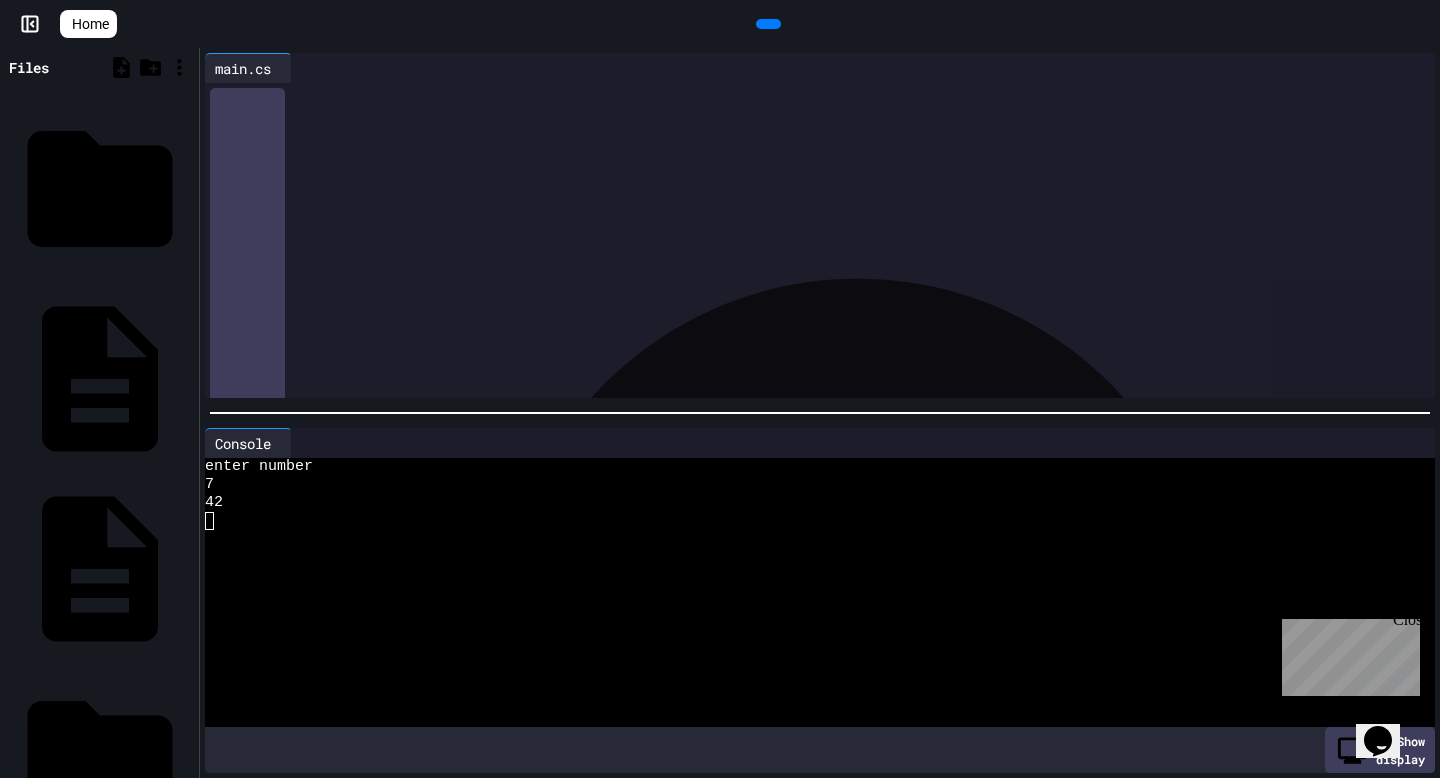 click on "*" at bounding box center [328, 197] 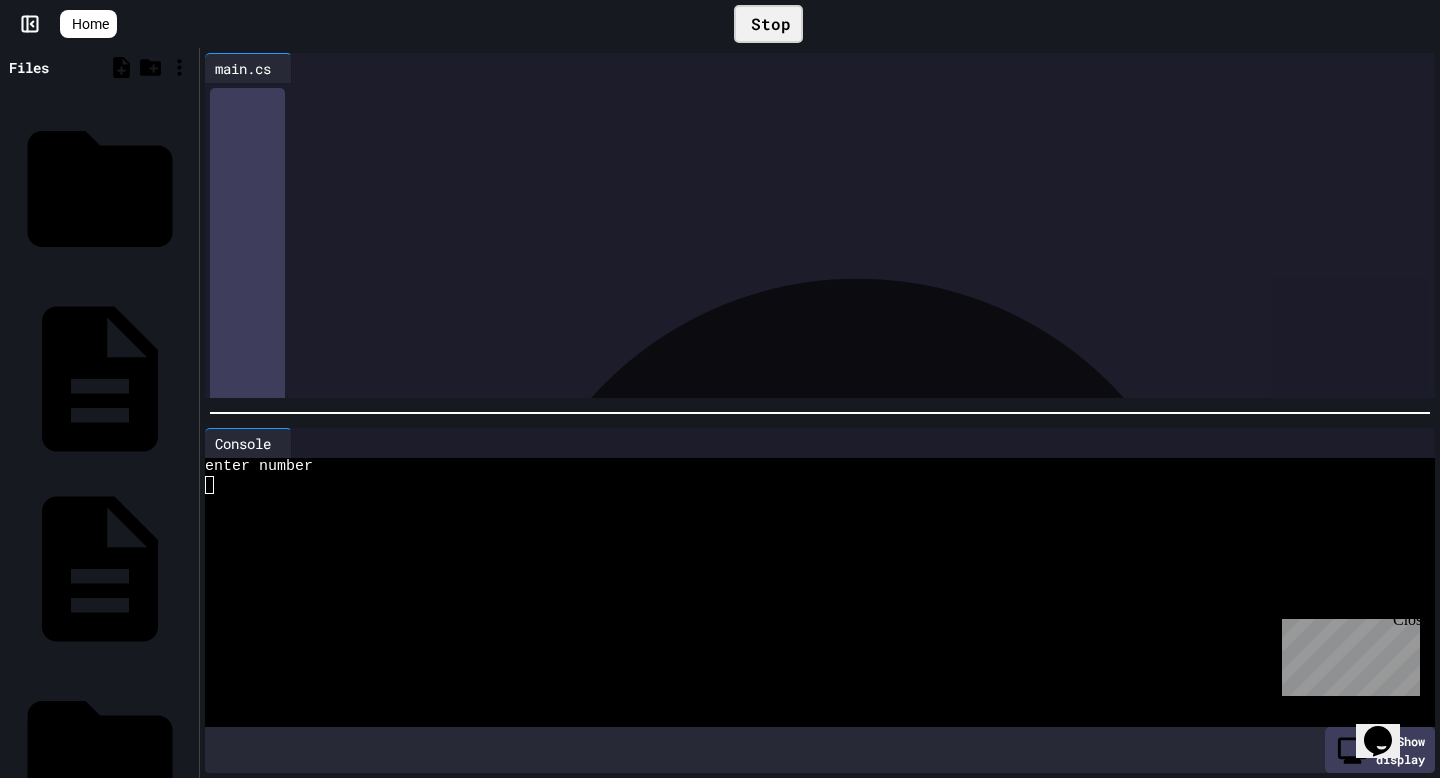 click at bounding box center (812, 521) 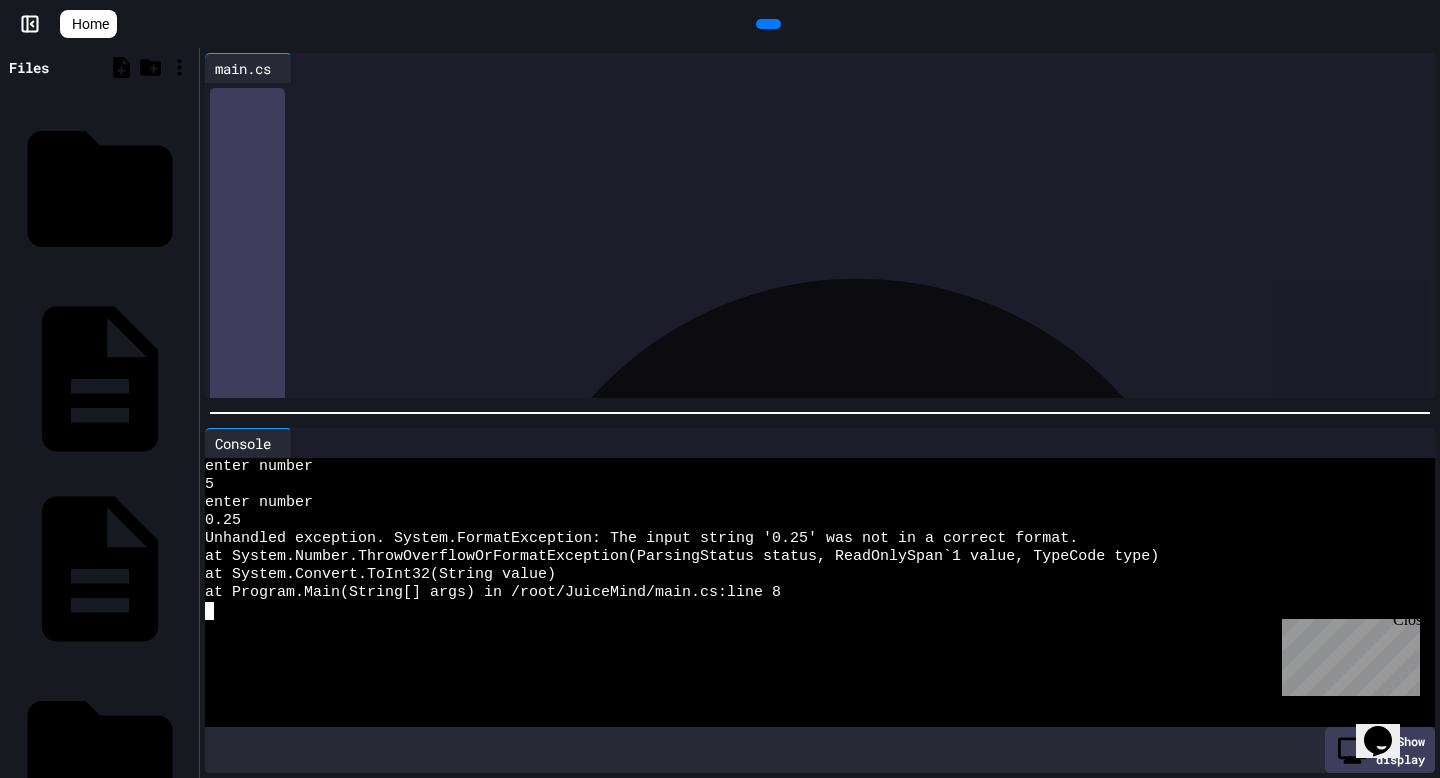 click 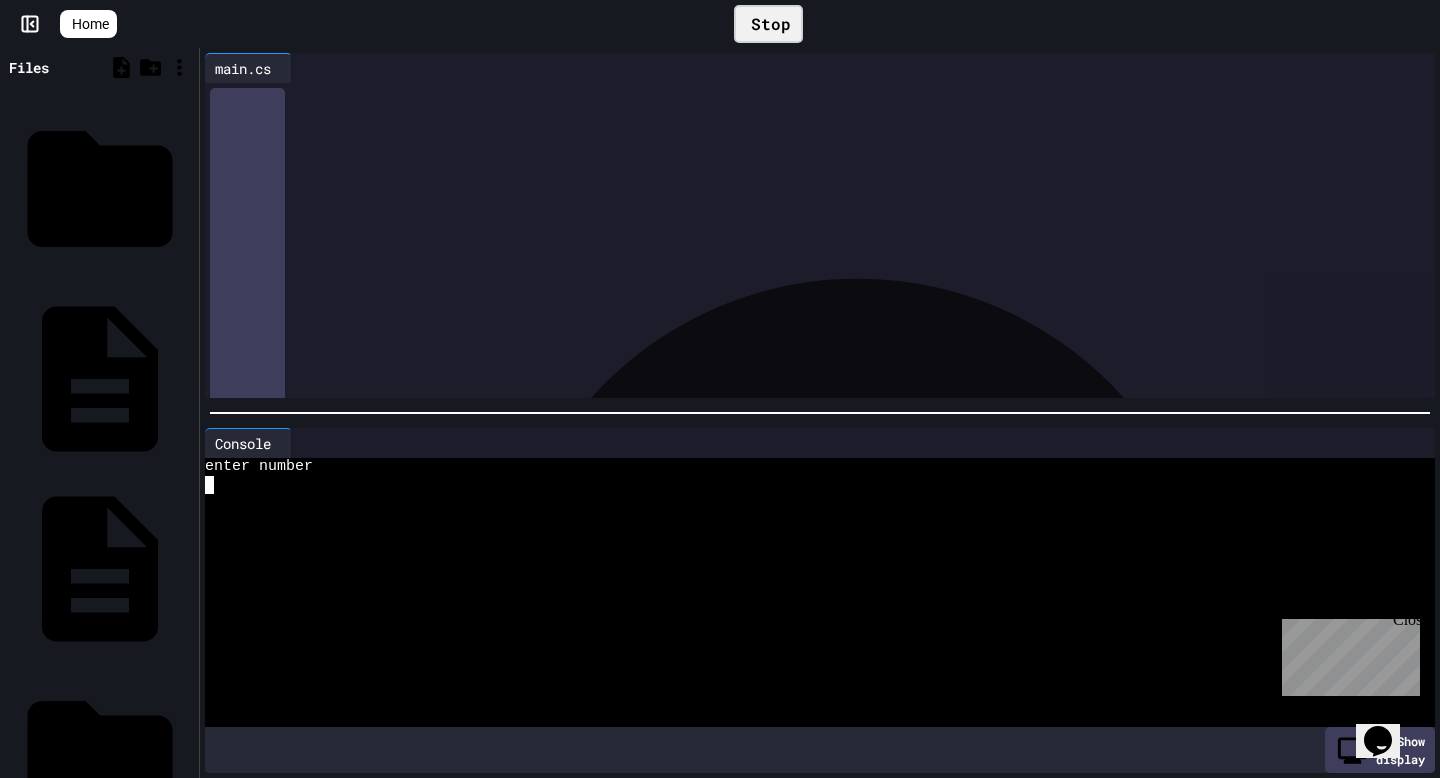 click at bounding box center [812, 485] 